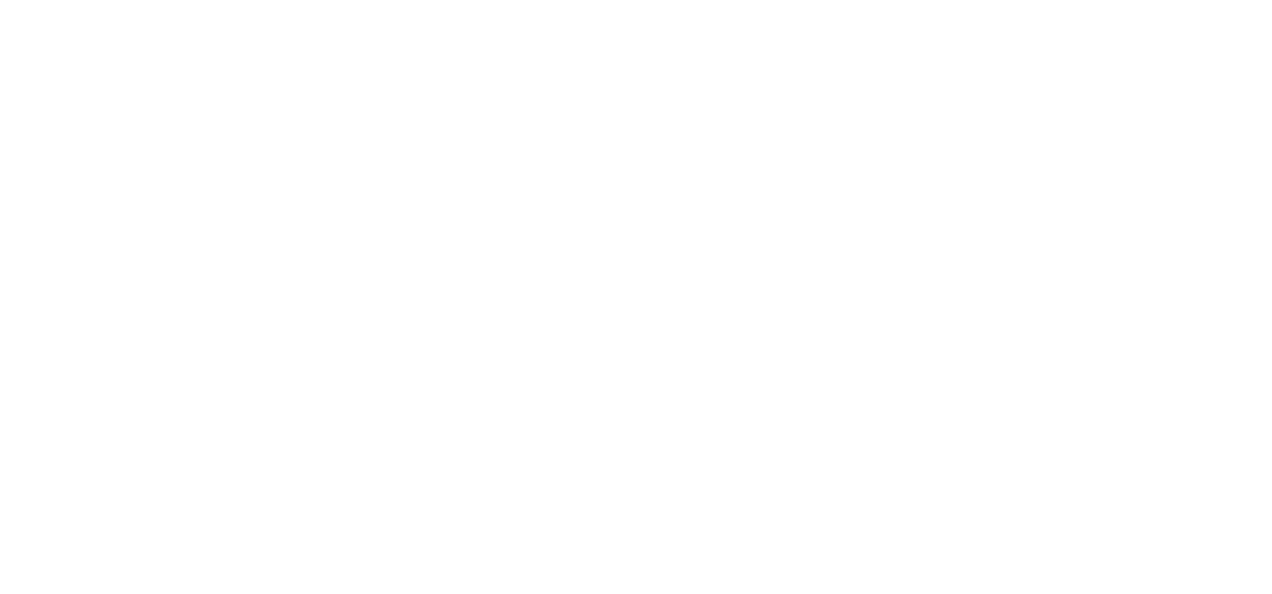 scroll, scrollTop: 0, scrollLeft: 0, axis: both 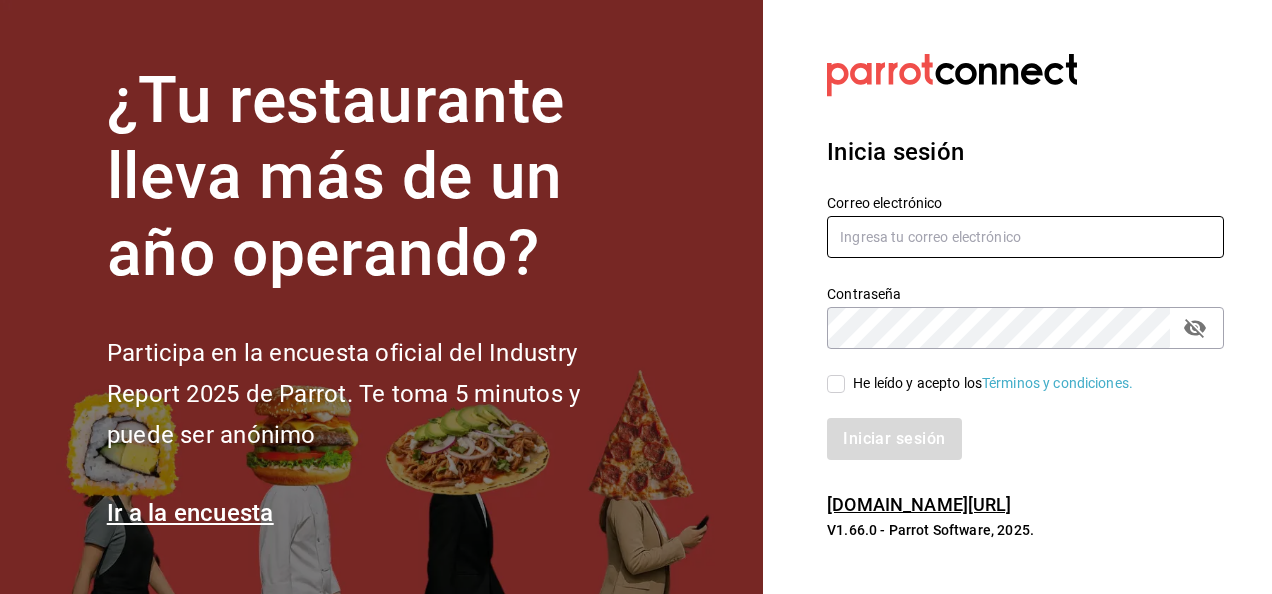 type on "[EMAIL_ADDRESS][PERSON_NAME][DOMAIN_NAME]" 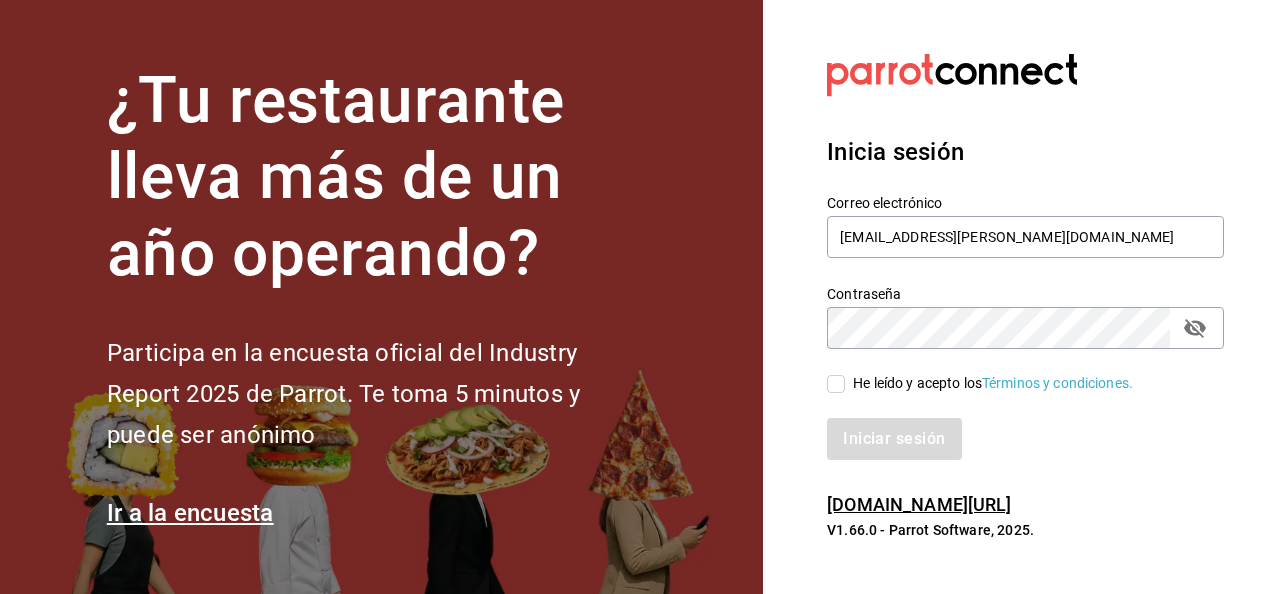 click on "He leído y acepto los  Términos y condiciones." at bounding box center (836, 384) 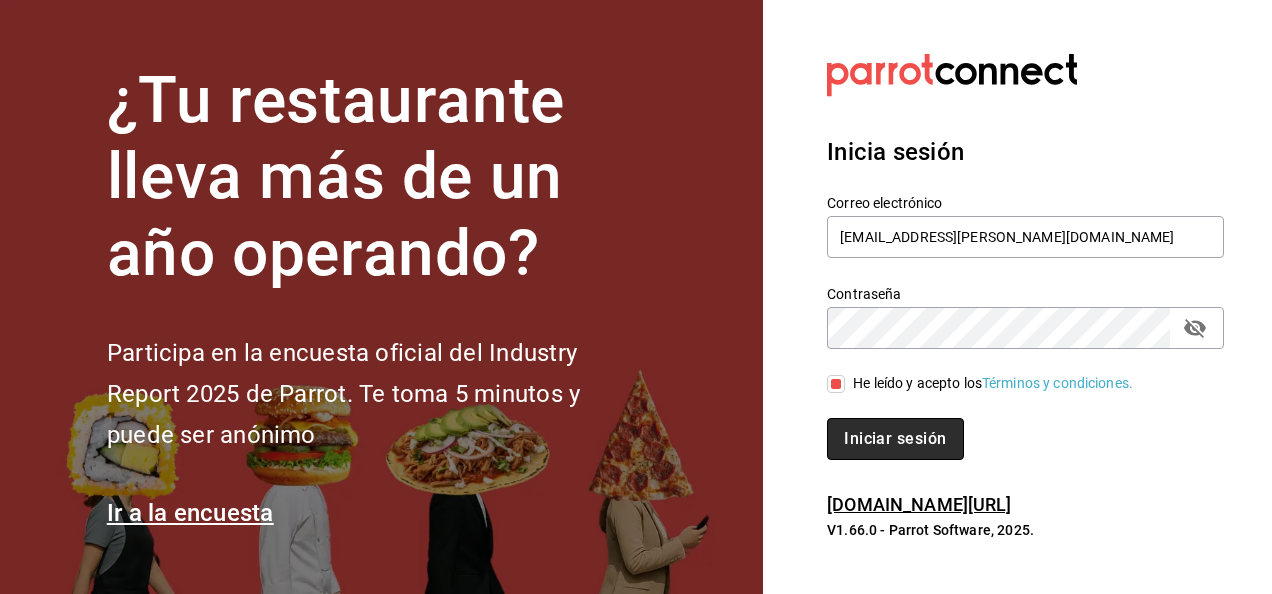 click on "Iniciar sesión" at bounding box center (895, 439) 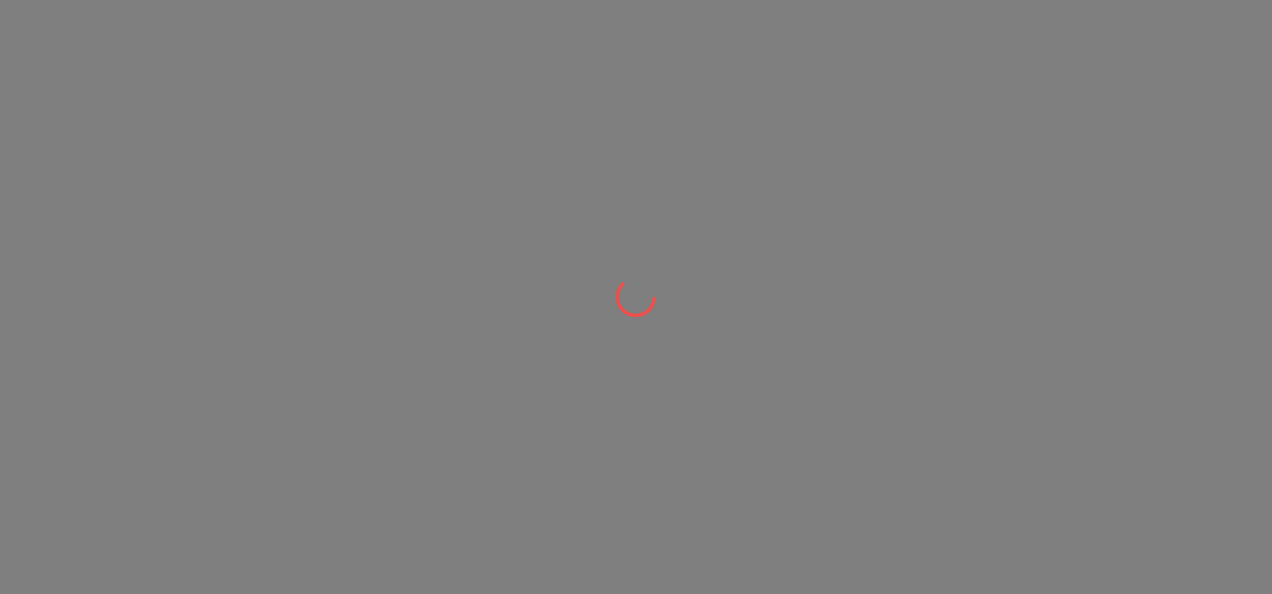 scroll, scrollTop: 0, scrollLeft: 0, axis: both 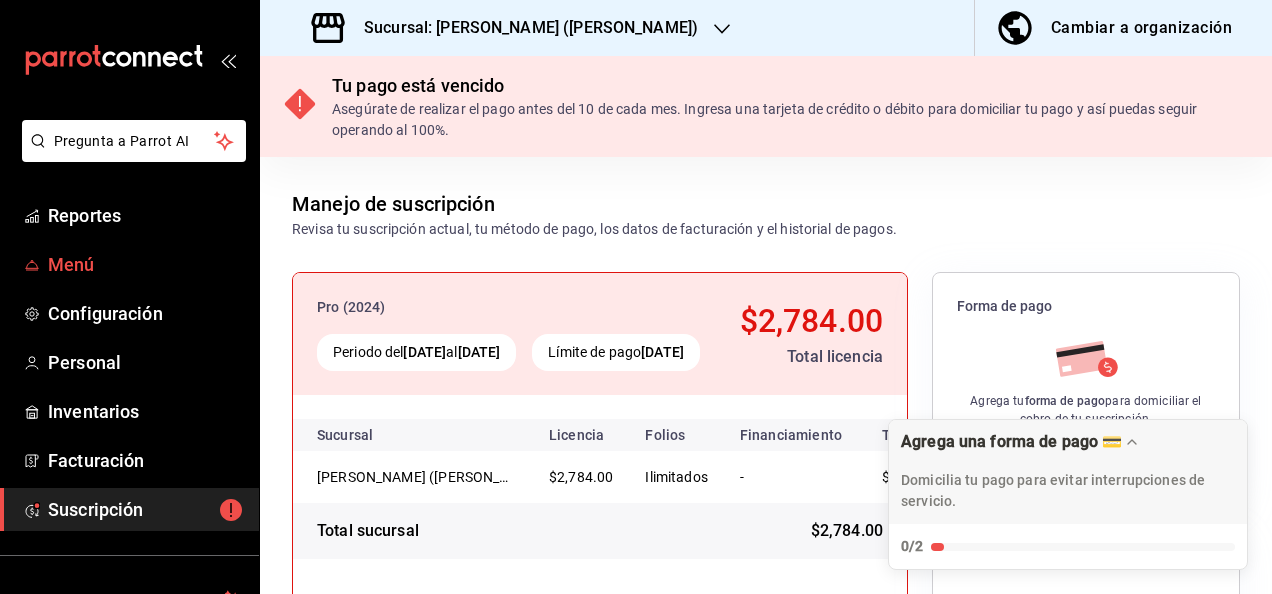 click on "Menú" at bounding box center [129, 264] 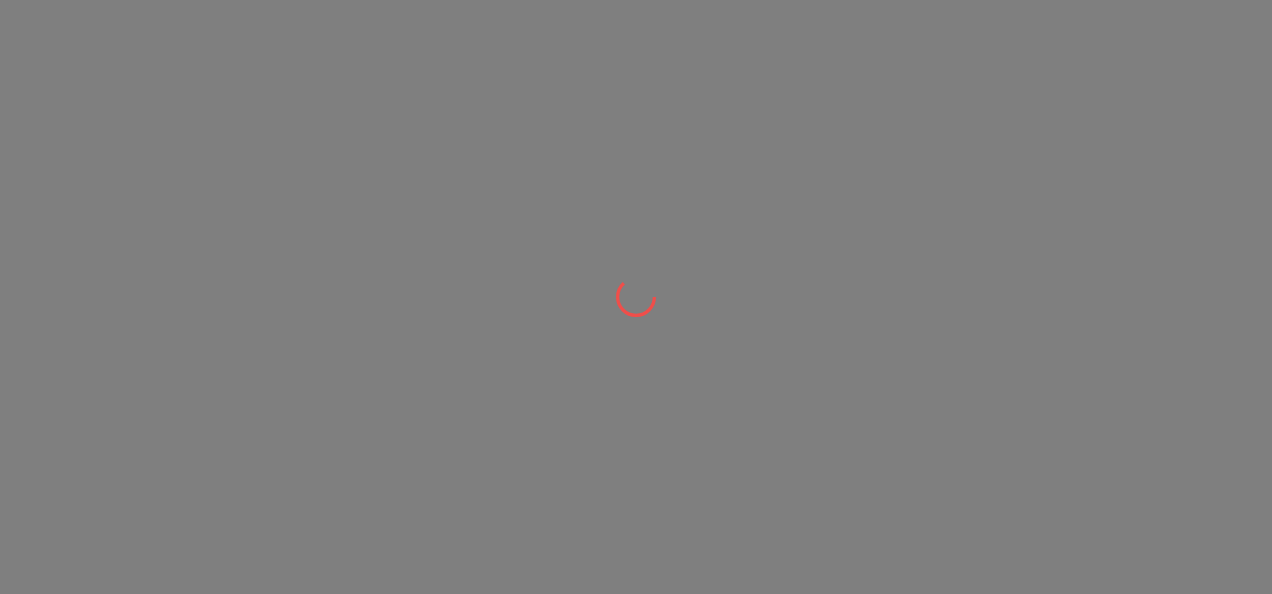 scroll, scrollTop: 0, scrollLeft: 0, axis: both 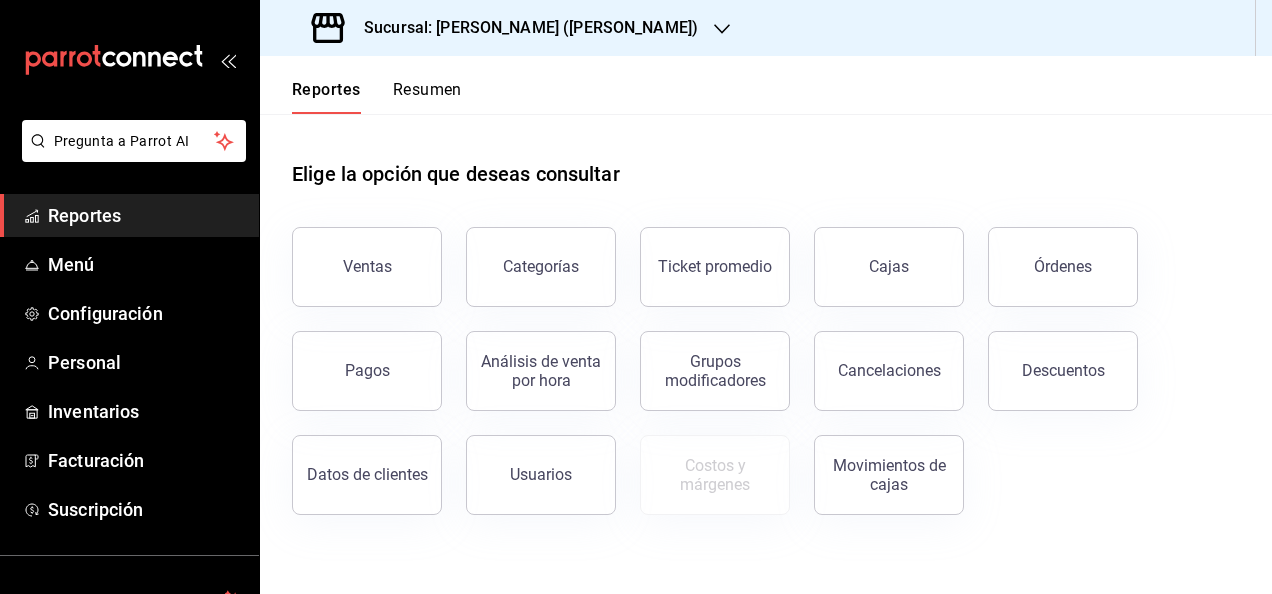 click on "Sucursal: Ceballos (Terranova)" at bounding box center [523, 28] 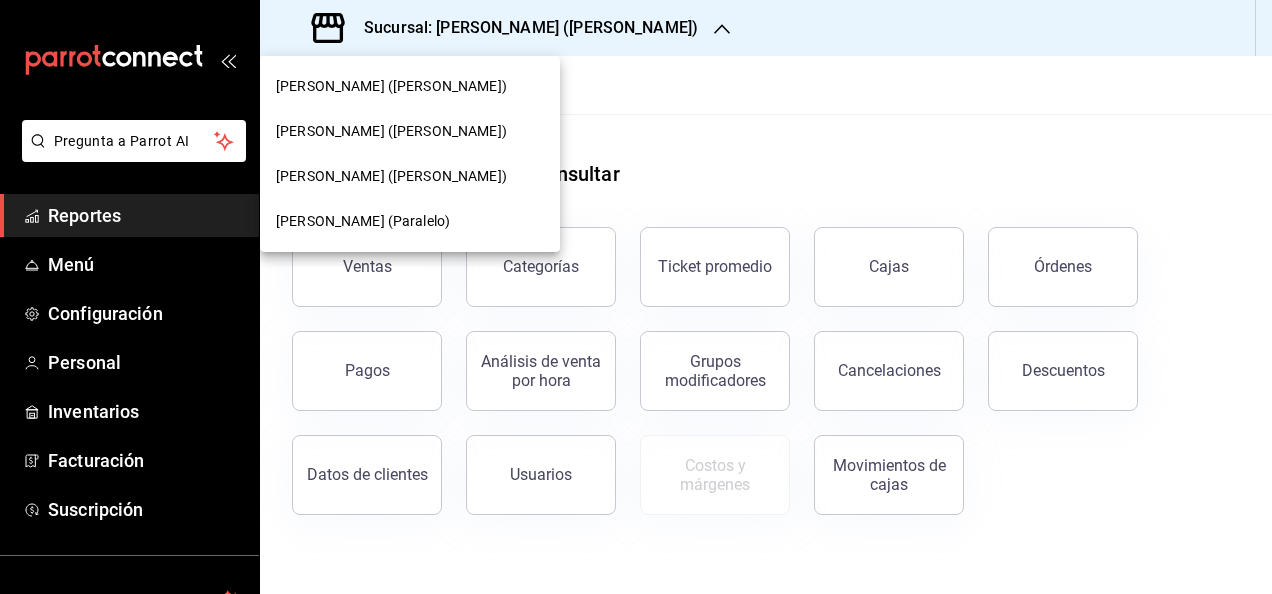 click on "Ceballos (Vasconcelos)" at bounding box center [391, 176] 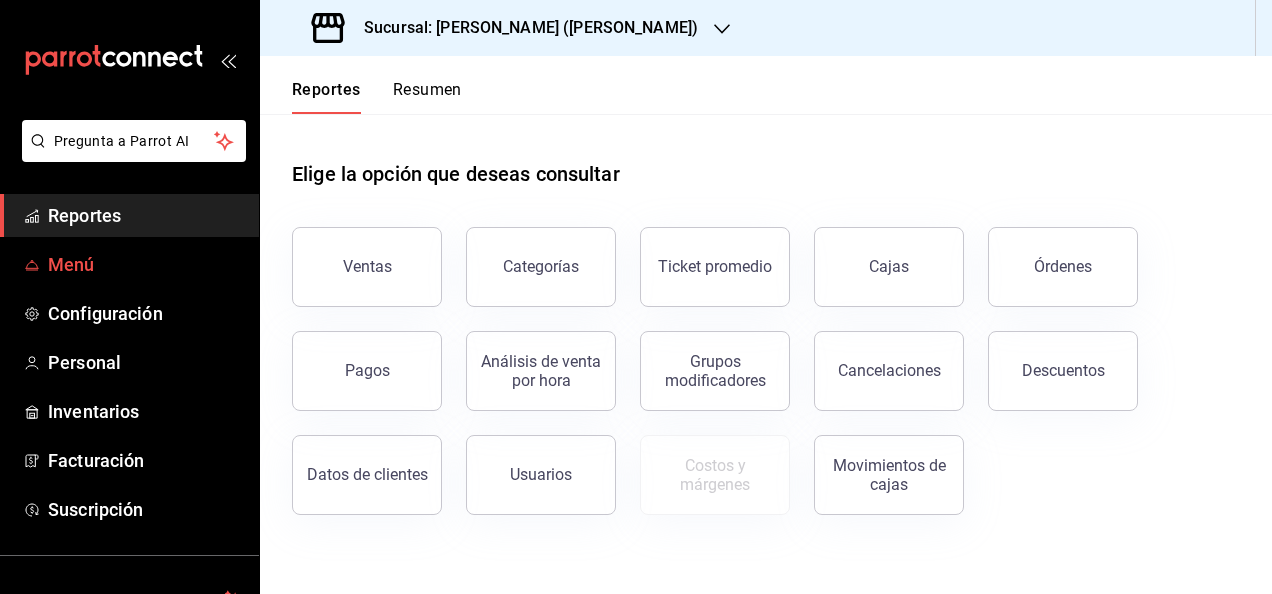 click on "Menú" at bounding box center (145, 264) 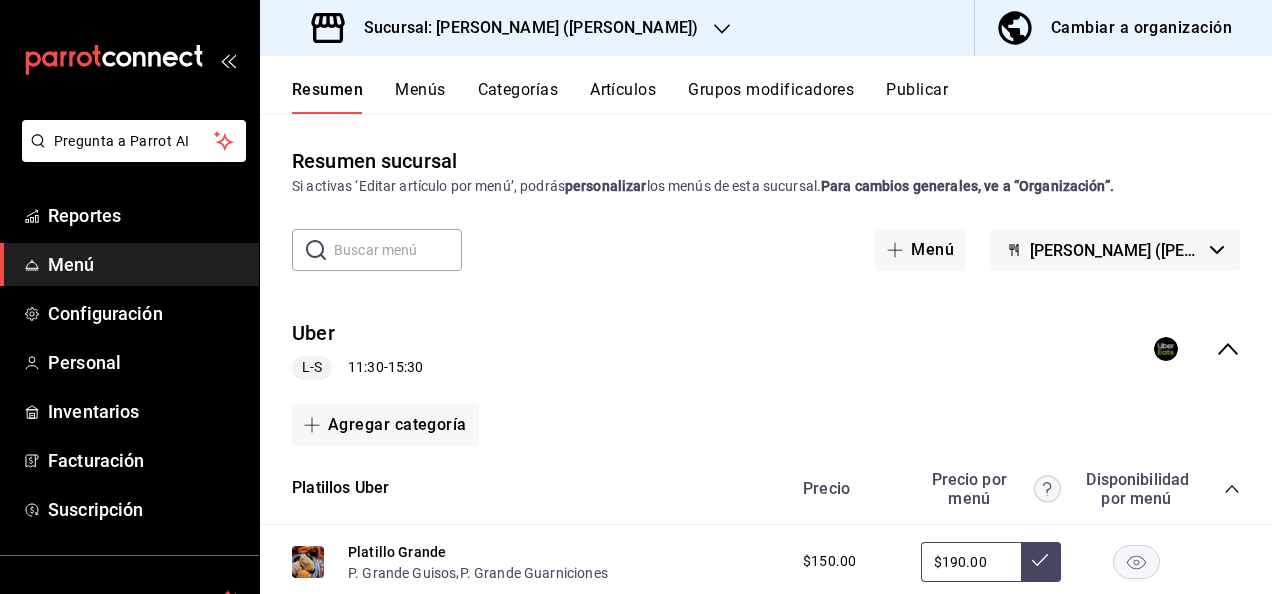 click 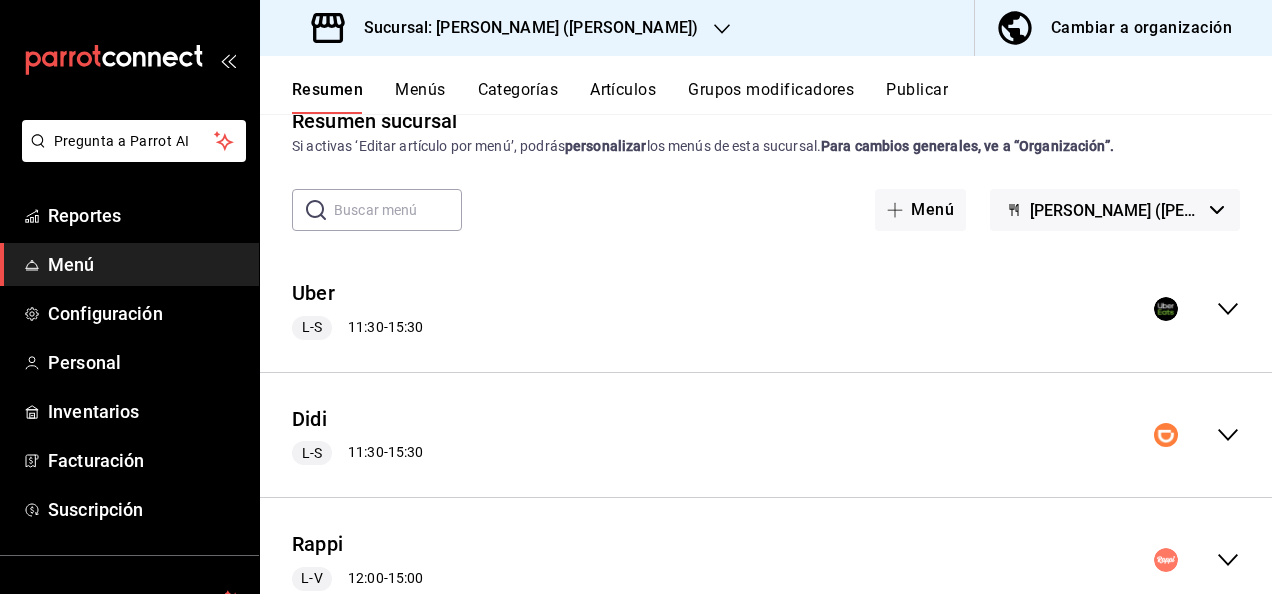 scroll, scrollTop: 226, scrollLeft: 0, axis: vertical 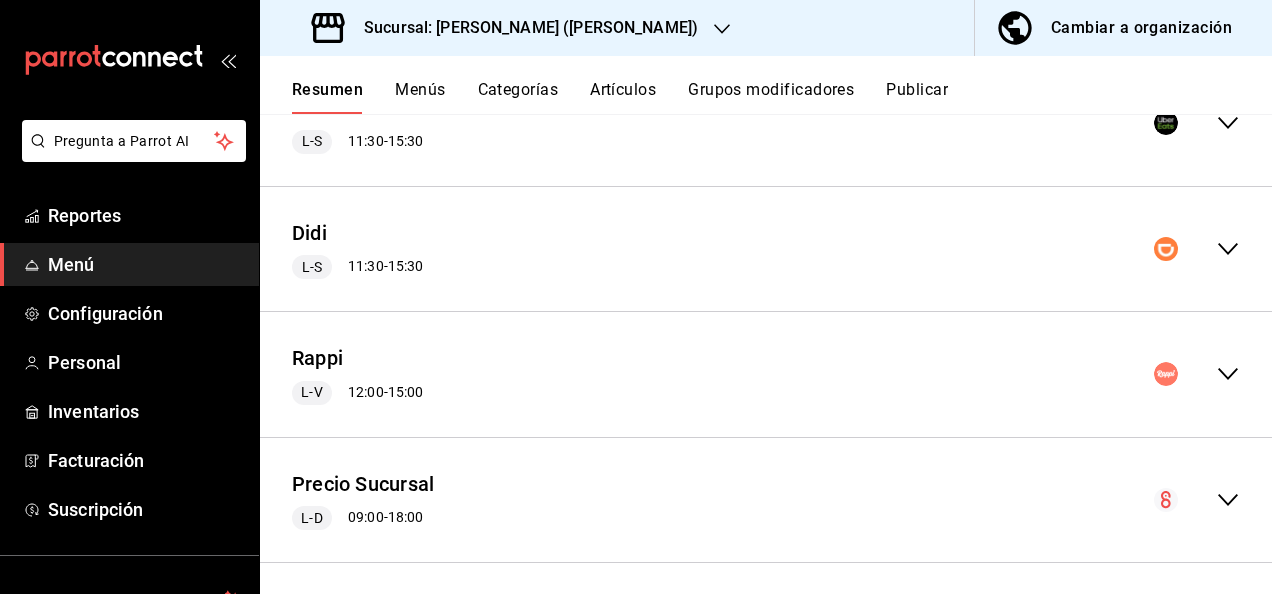 click 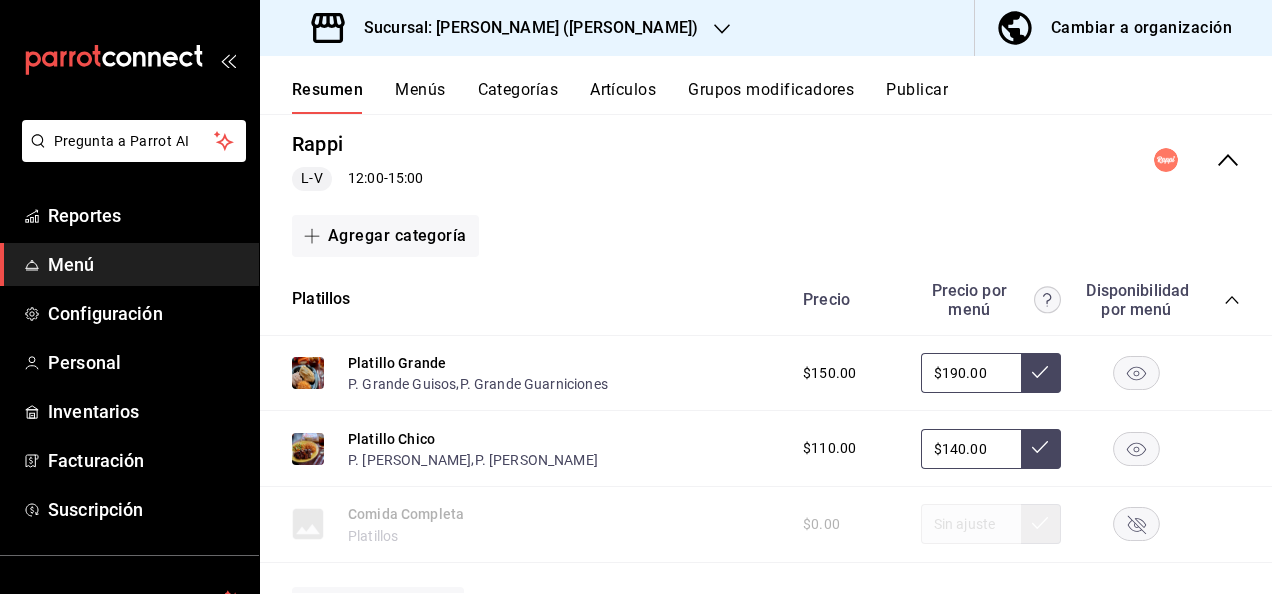 scroll, scrollTop: 453, scrollLeft: 0, axis: vertical 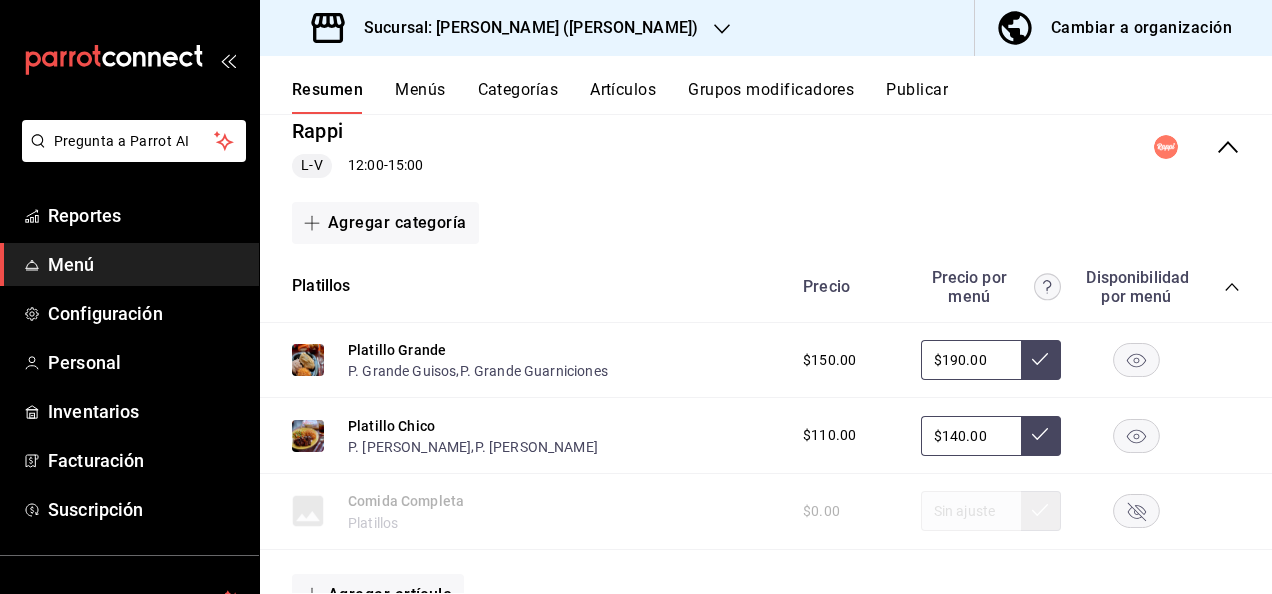 click 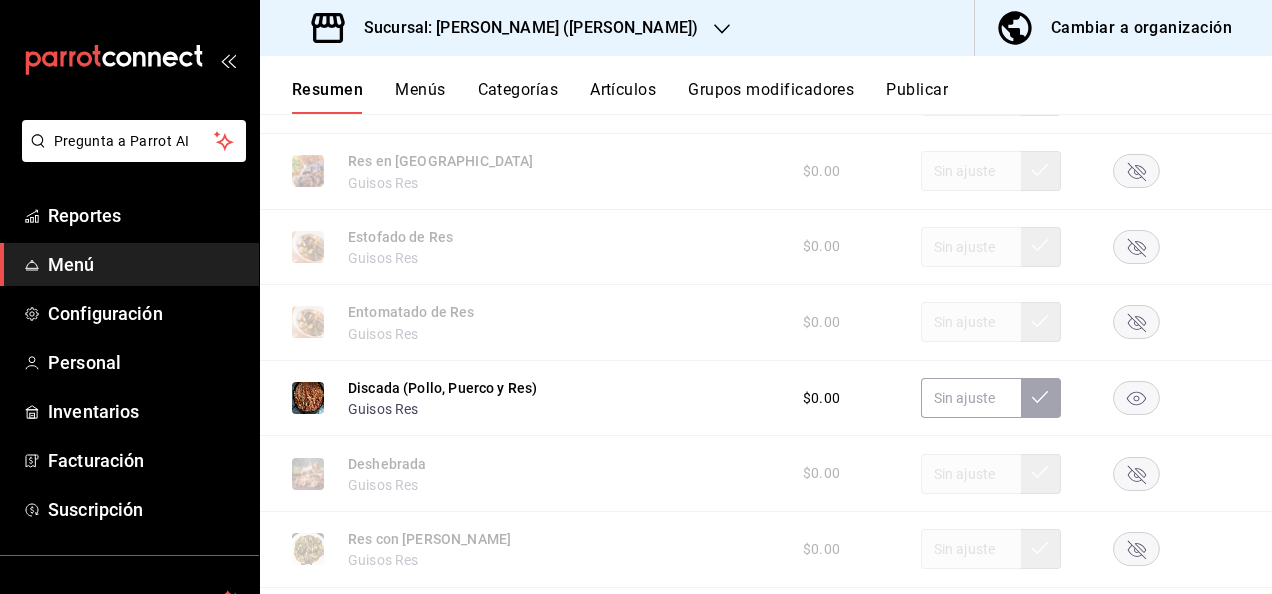 scroll, scrollTop: 1266, scrollLeft: 0, axis: vertical 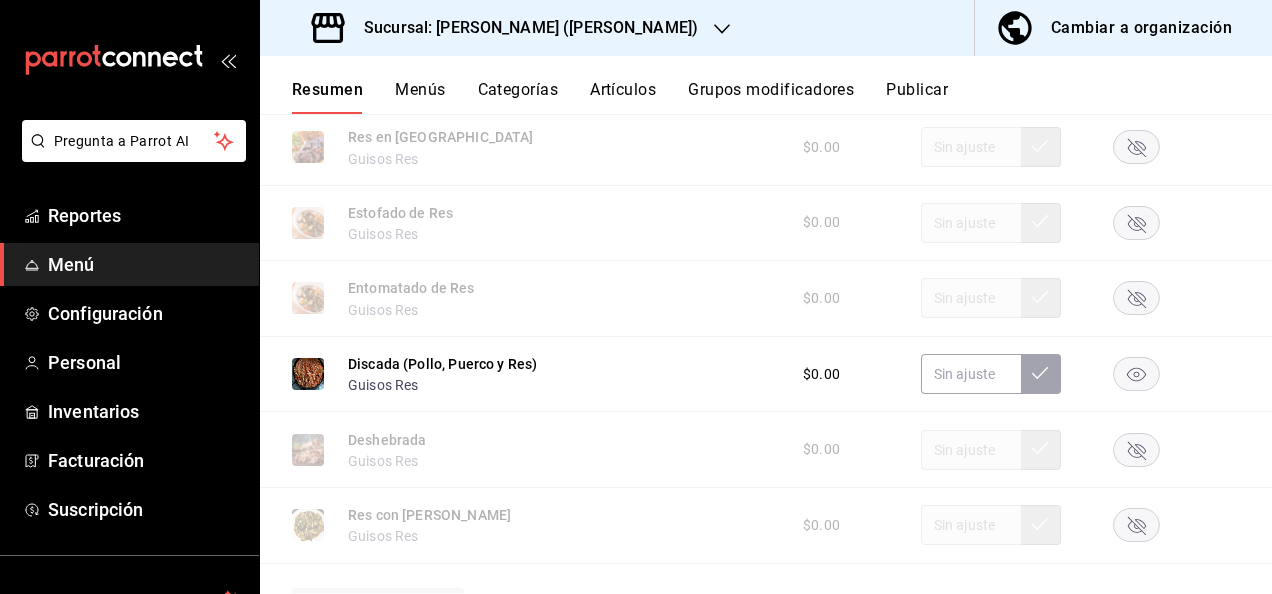 click 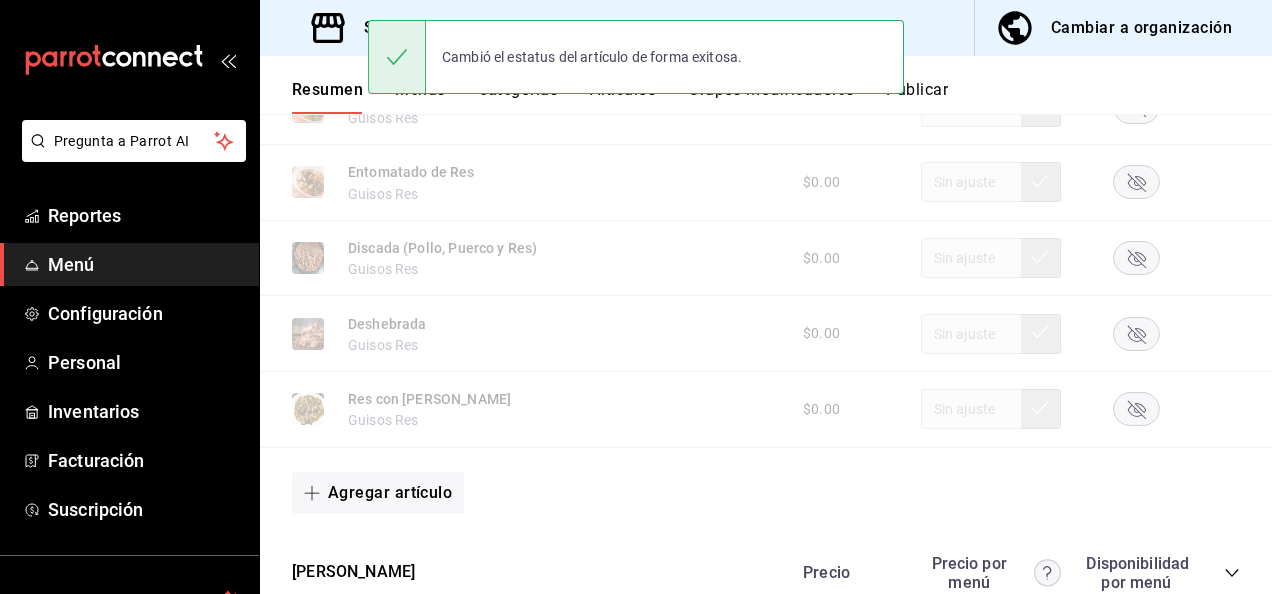scroll, scrollTop: 1386, scrollLeft: 0, axis: vertical 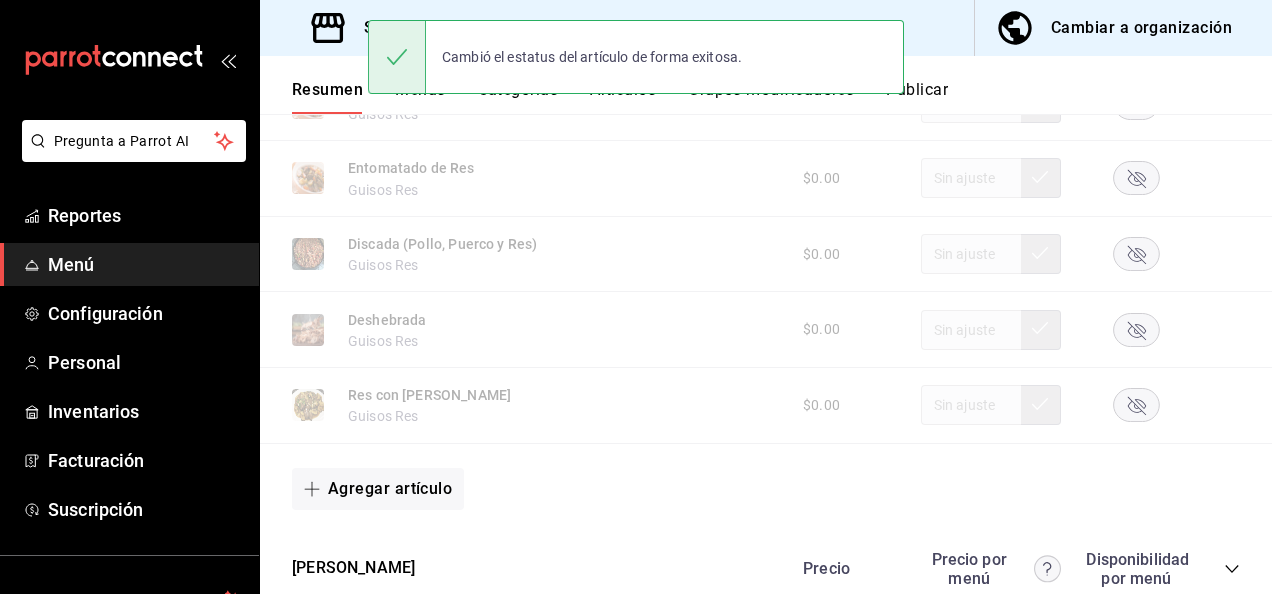 click 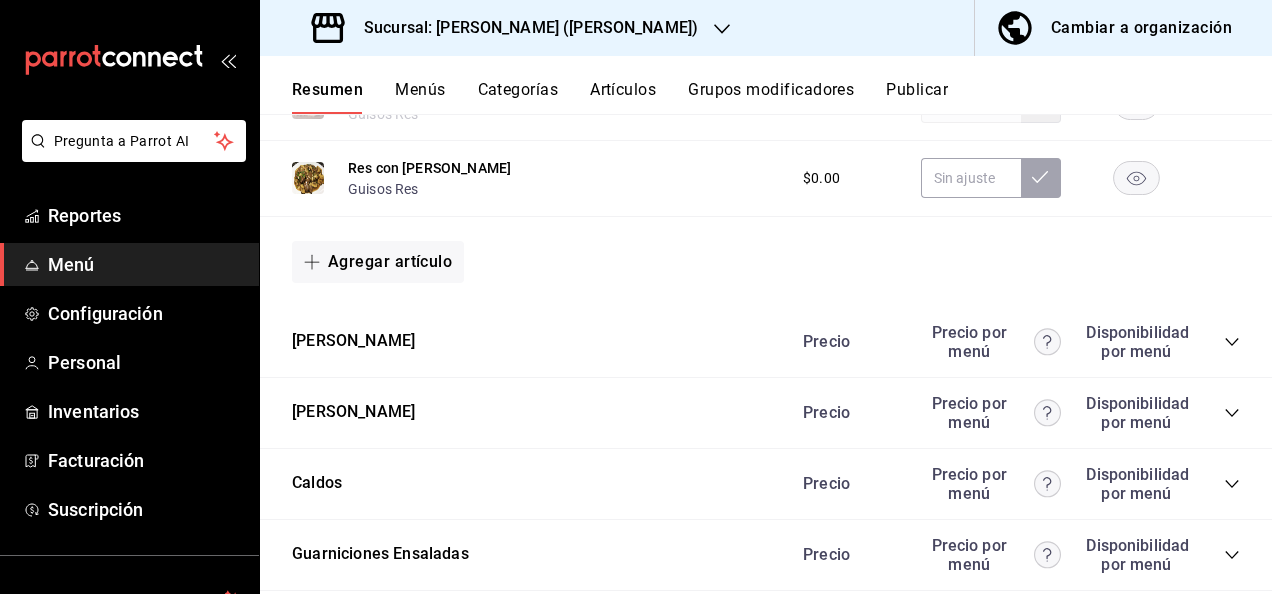 scroll, scrollTop: 1640, scrollLeft: 0, axis: vertical 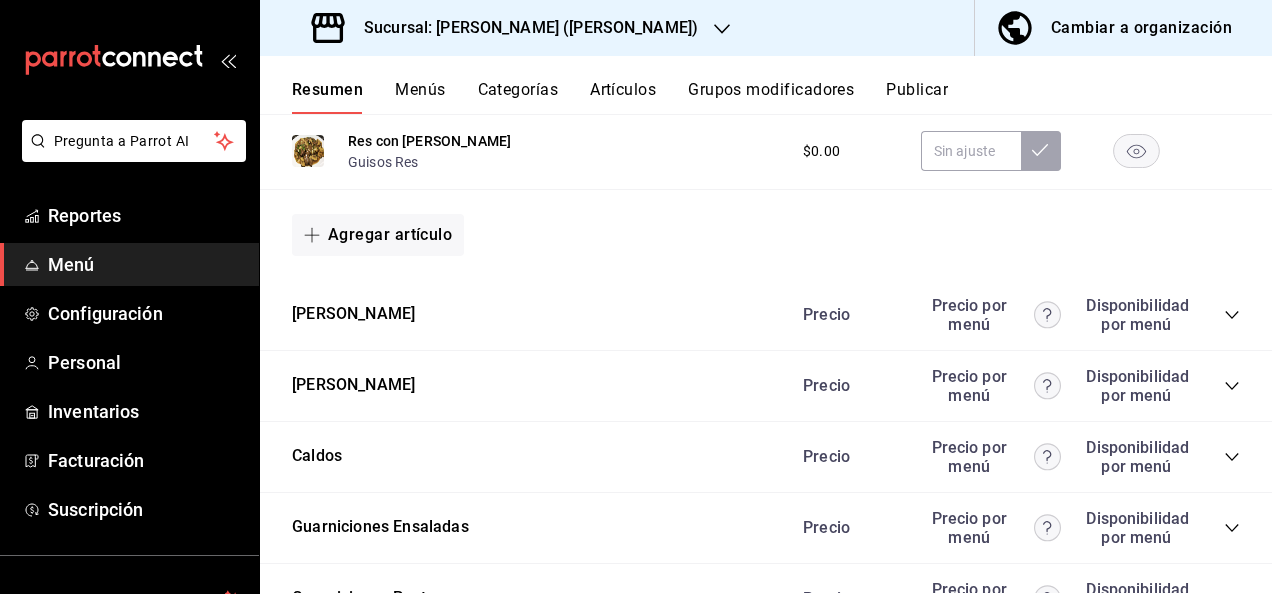 click 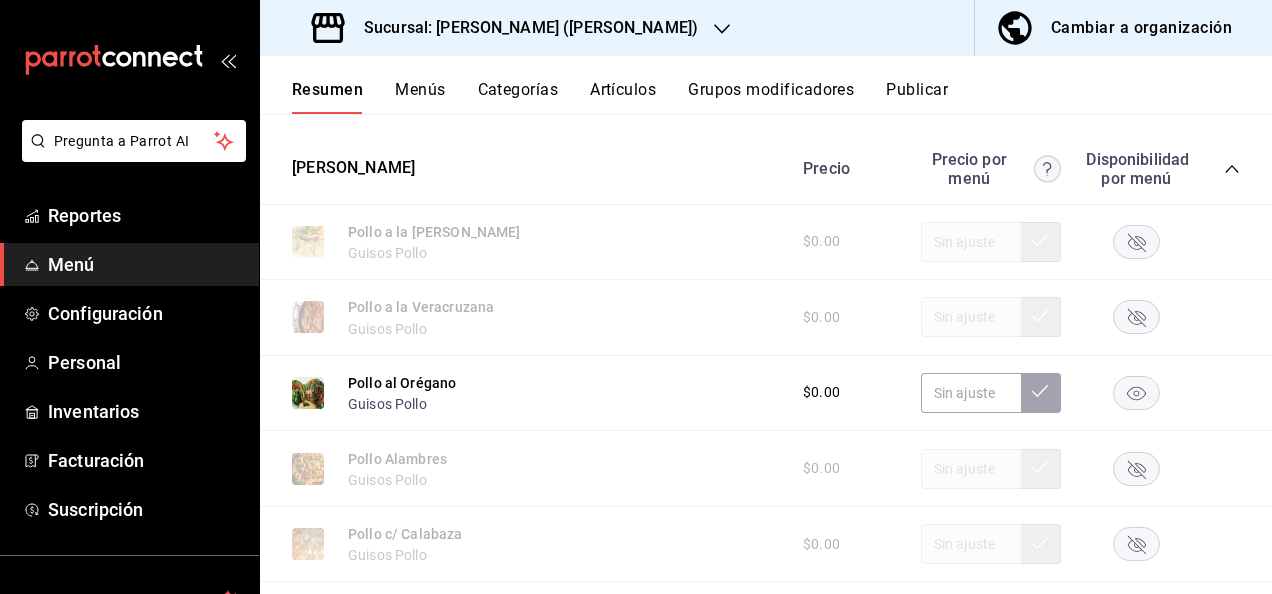 scroll, scrollTop: 1826, scrollLeft: 0, axis: vertical 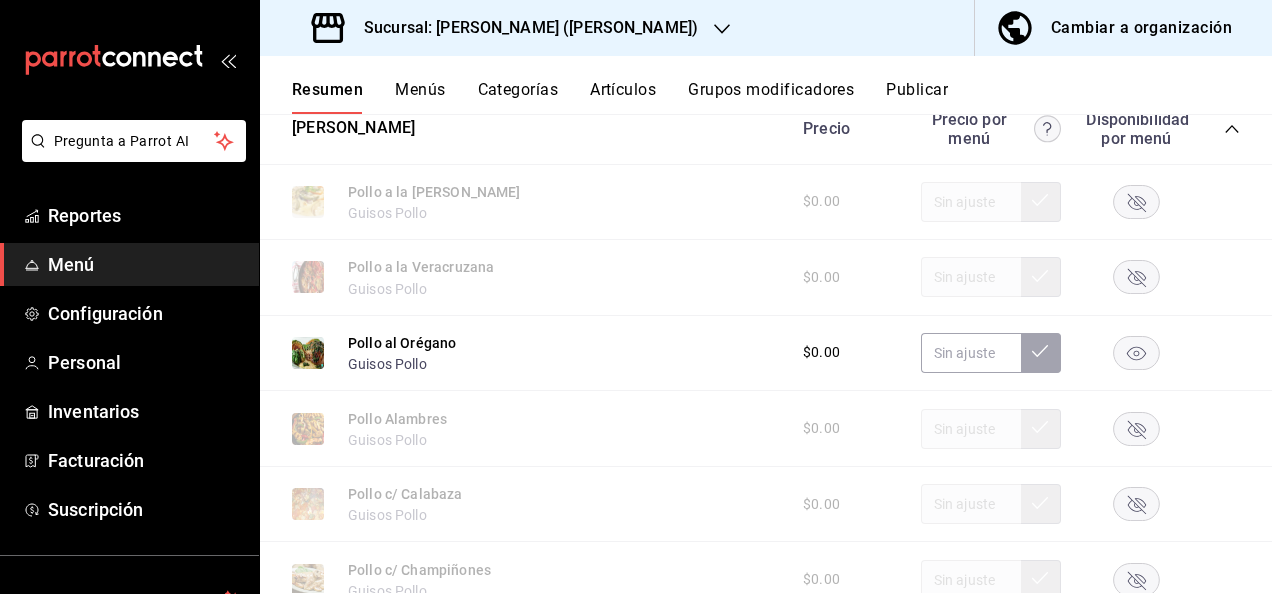 click 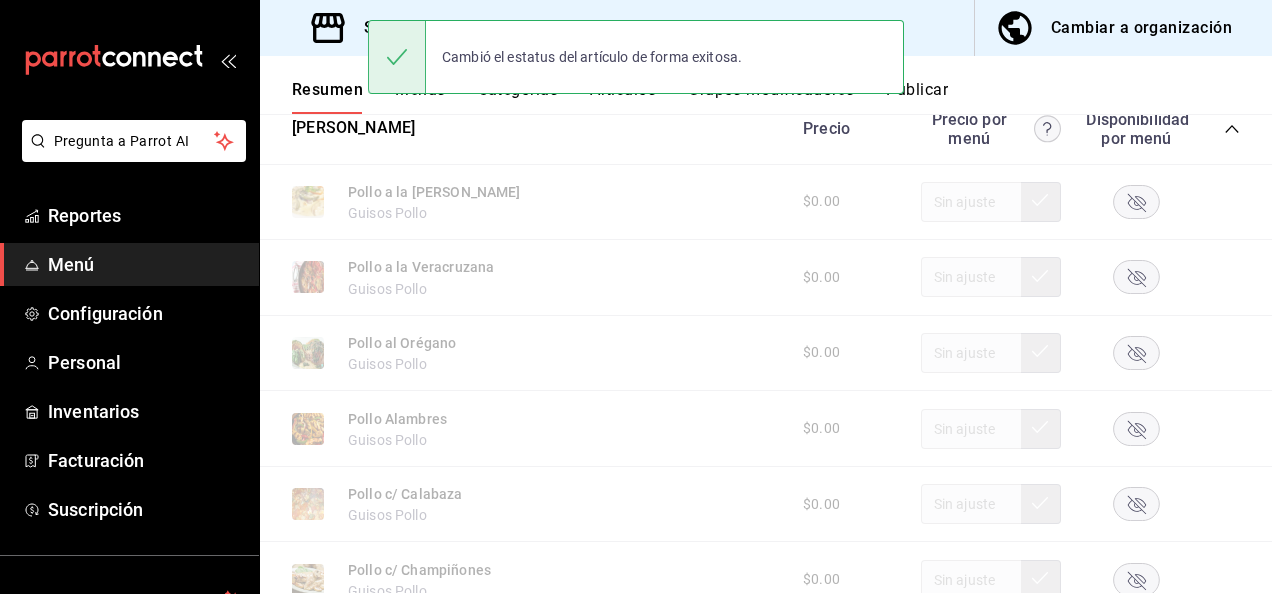 click 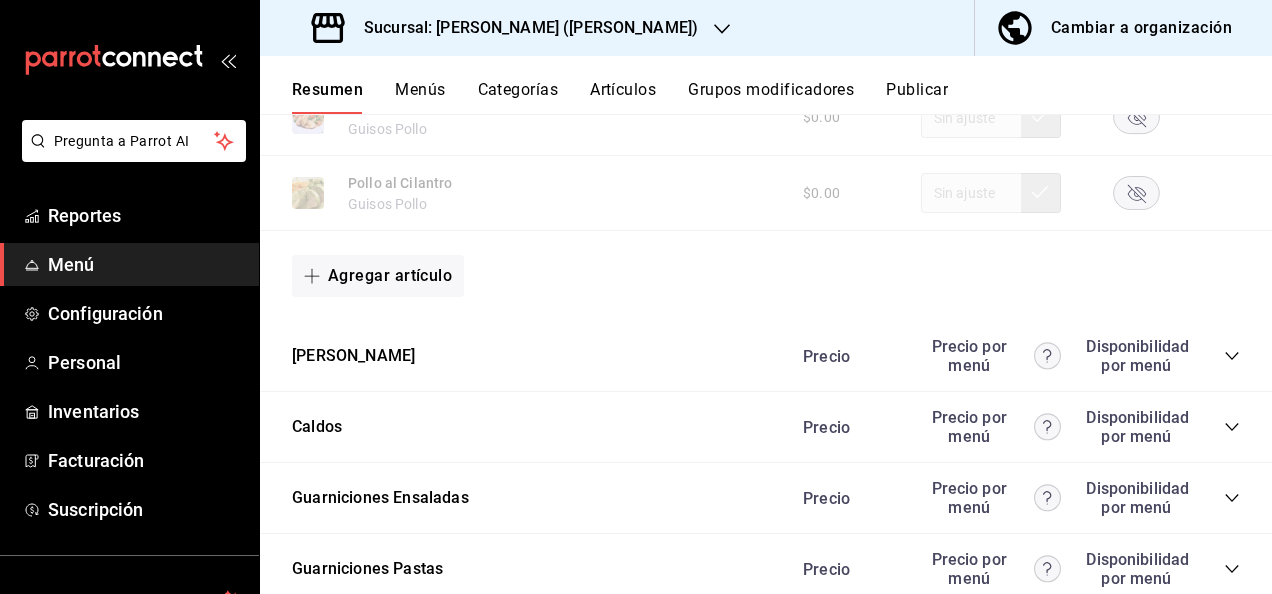 scroll, scrollTop: 2906, scrollLeft: 0, axis: vertical 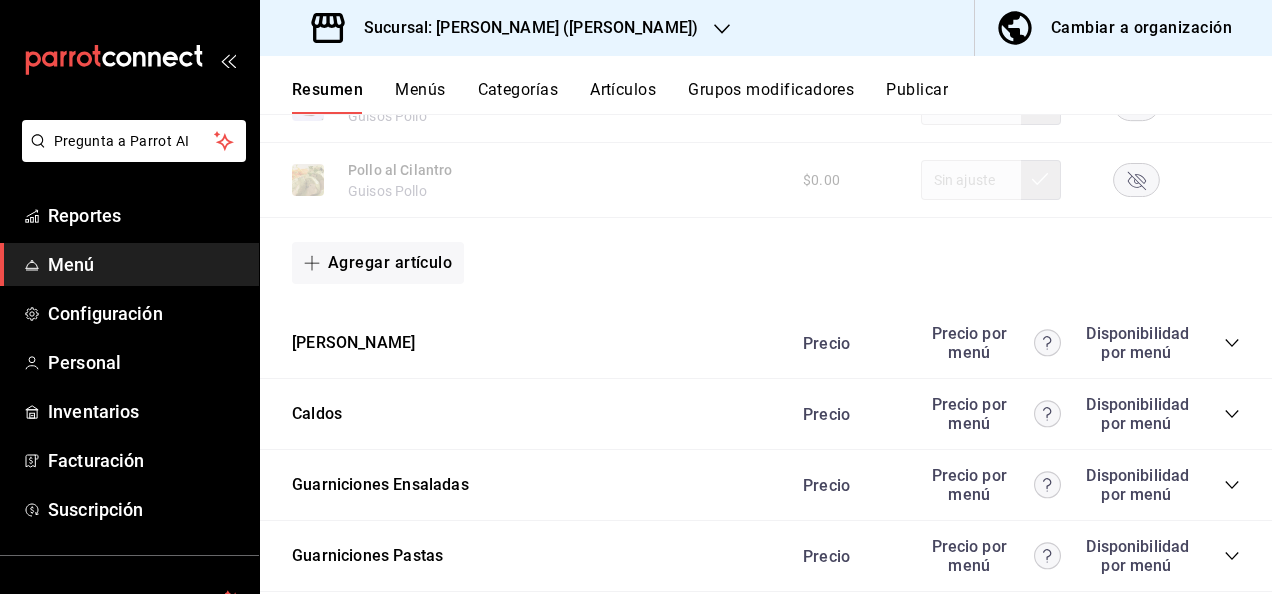 click 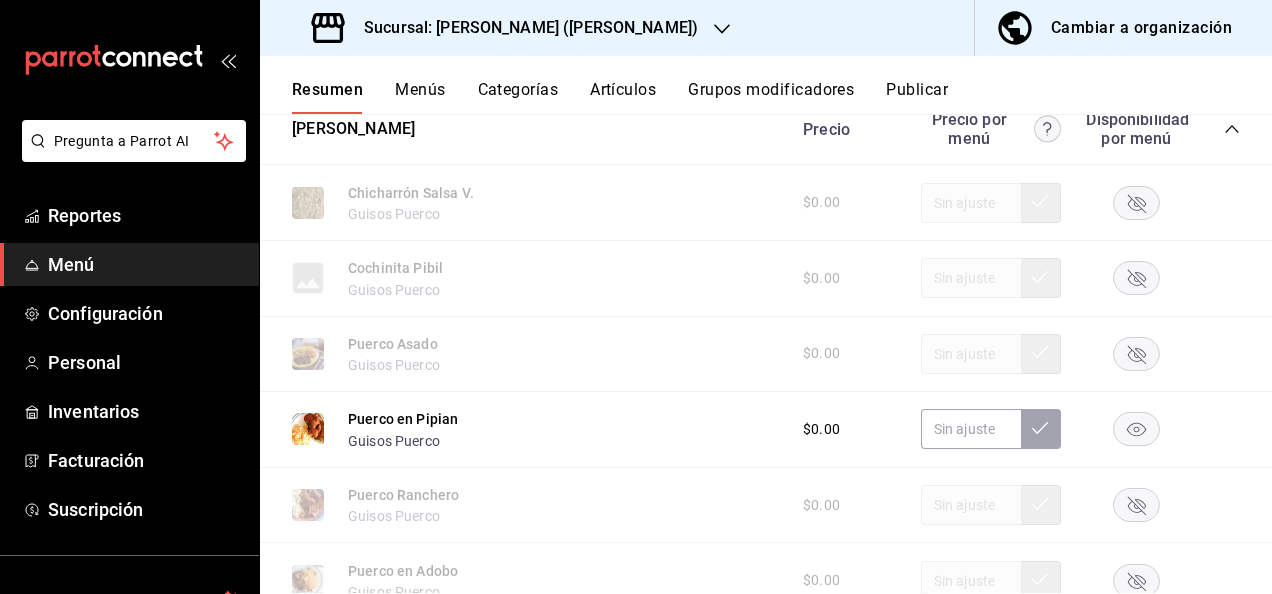 scroll, scrollTop: 3186, scrollLeft: 0, axis: vertical 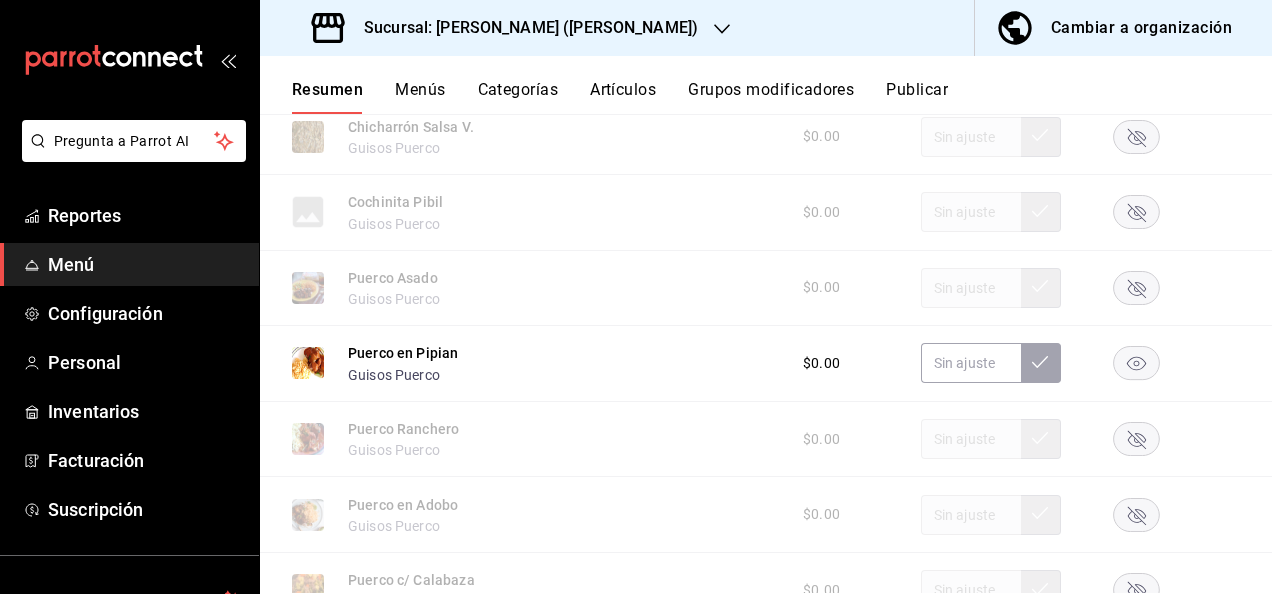 click 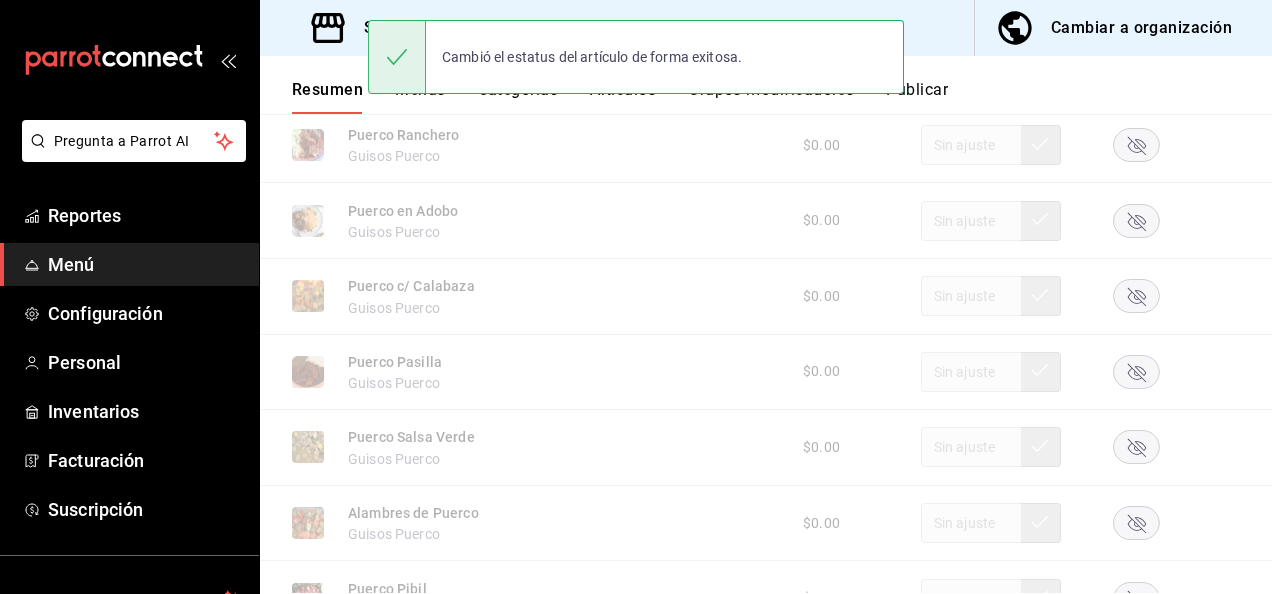 scroll, scrollTop: 3493, scrollLeft: 0, axis: vertical 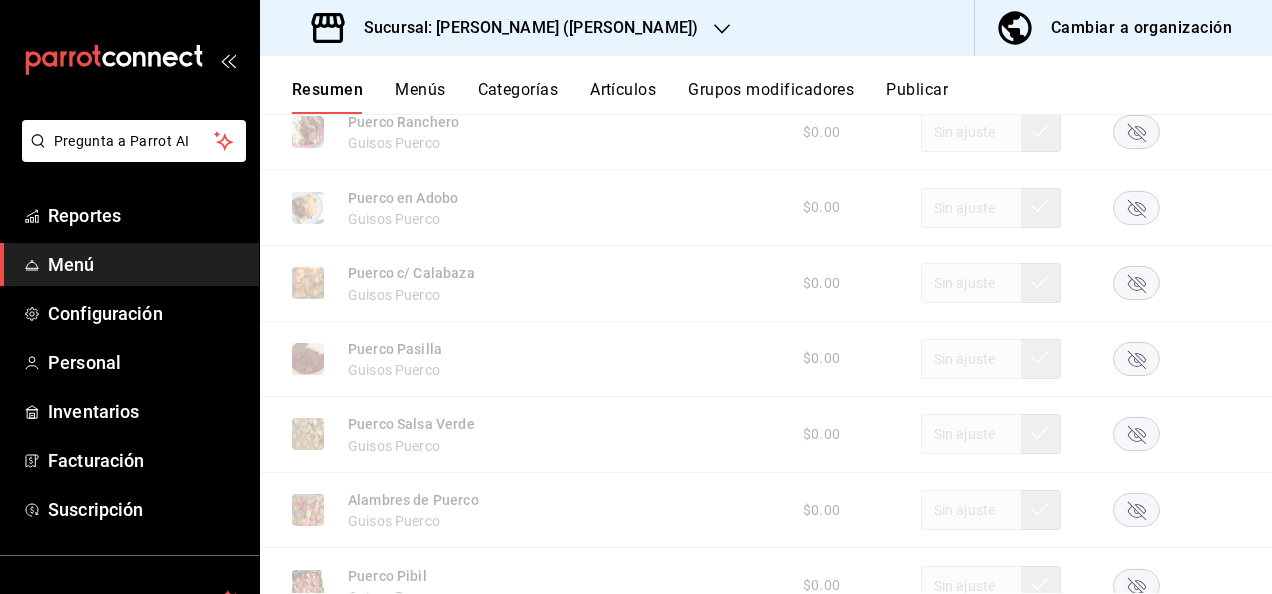 click 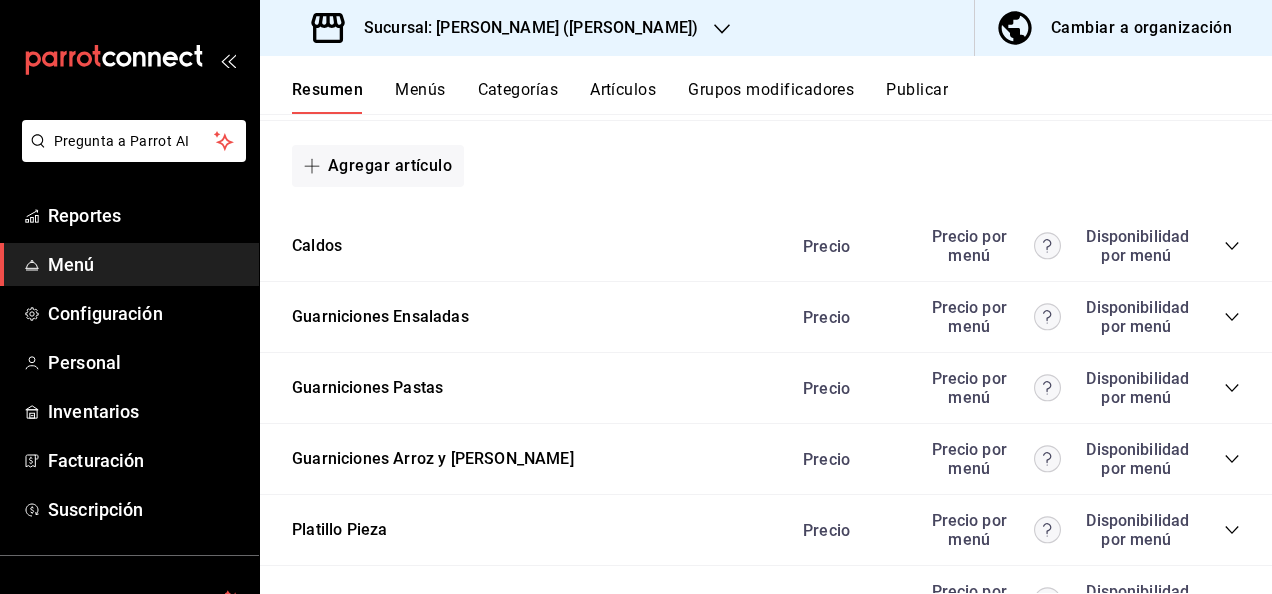scroll, scrollTop: 4160, scrollLeft: 0, axis: vertical 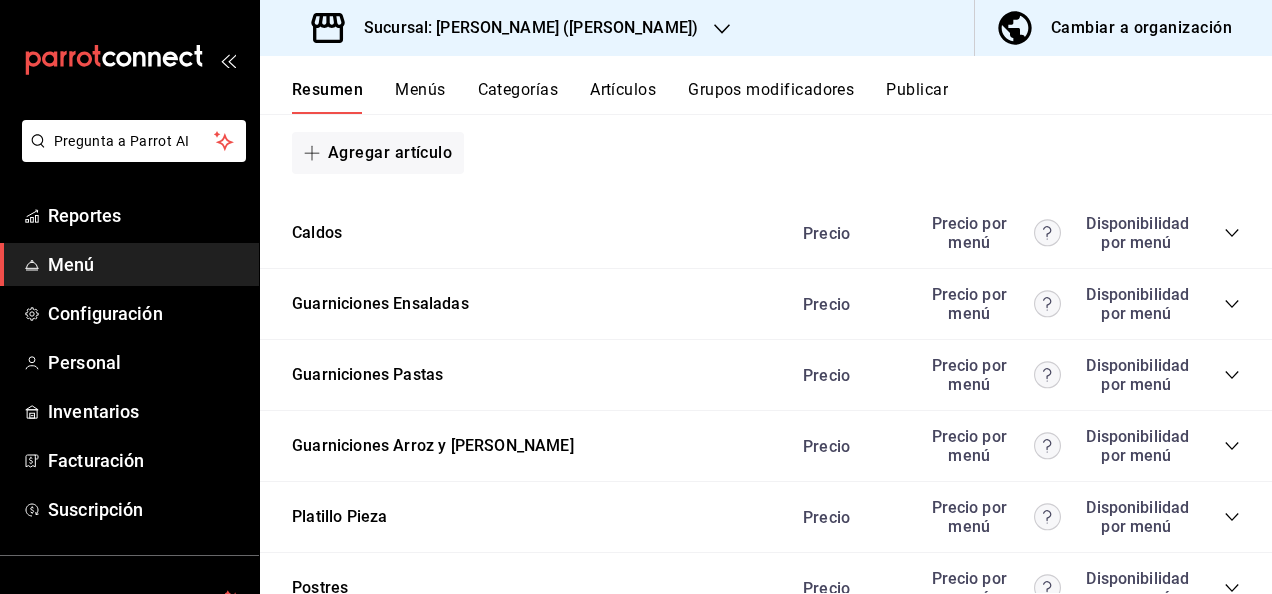 click 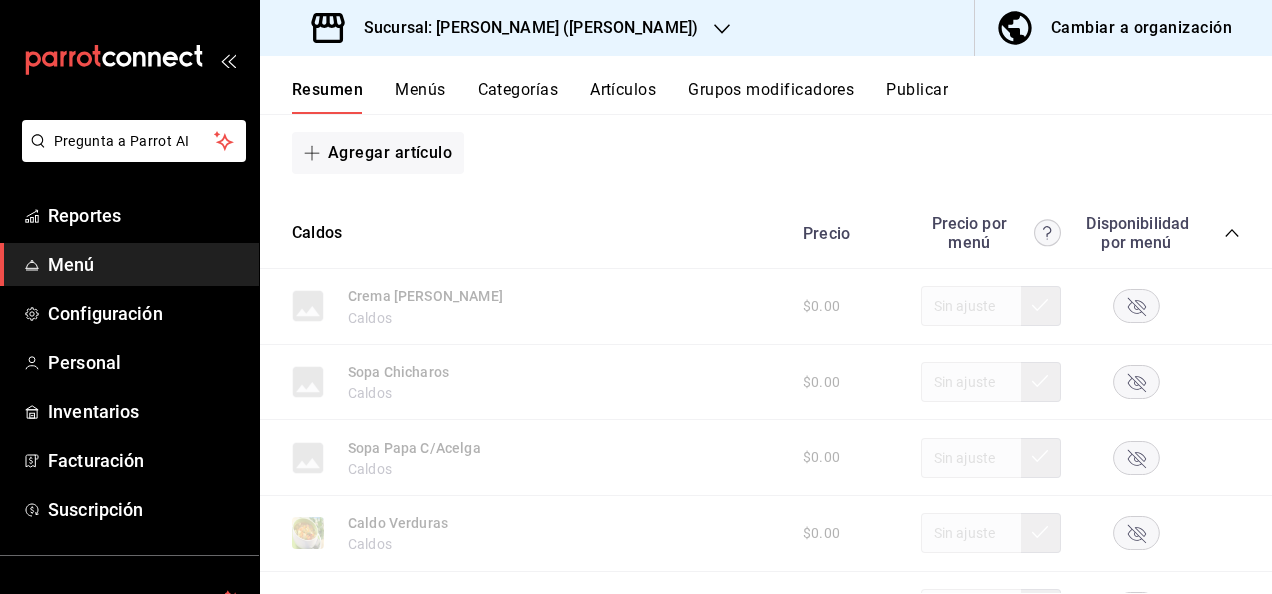 click 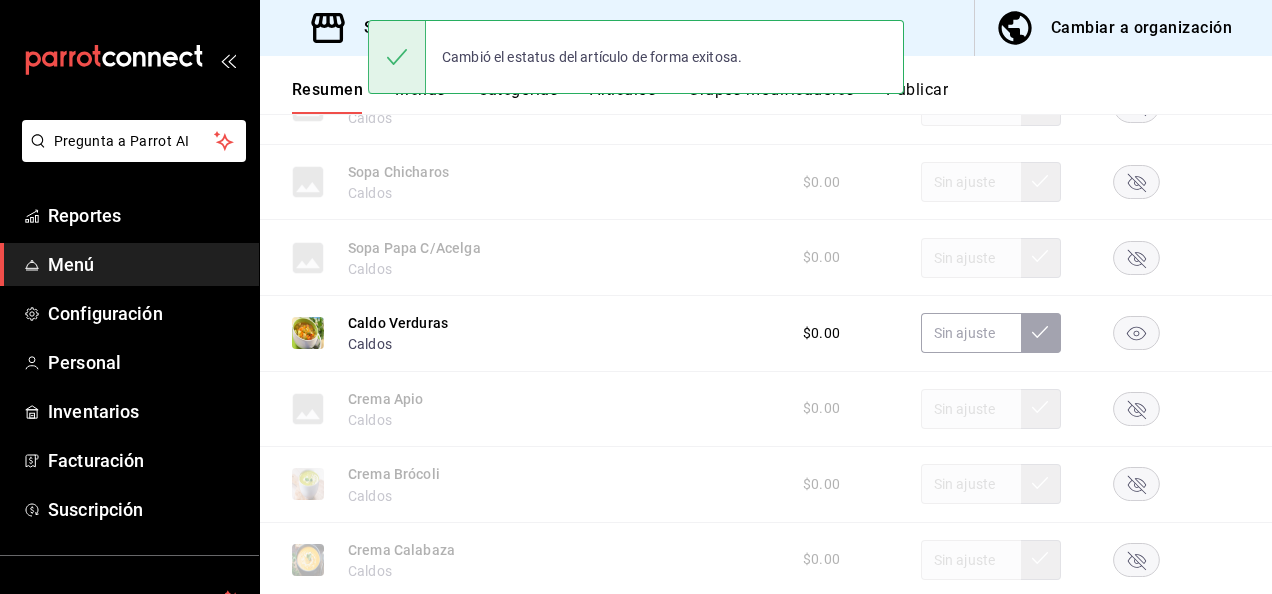 scroll, scrollTop: 4480, scrollLeft: 0, axis: vertical 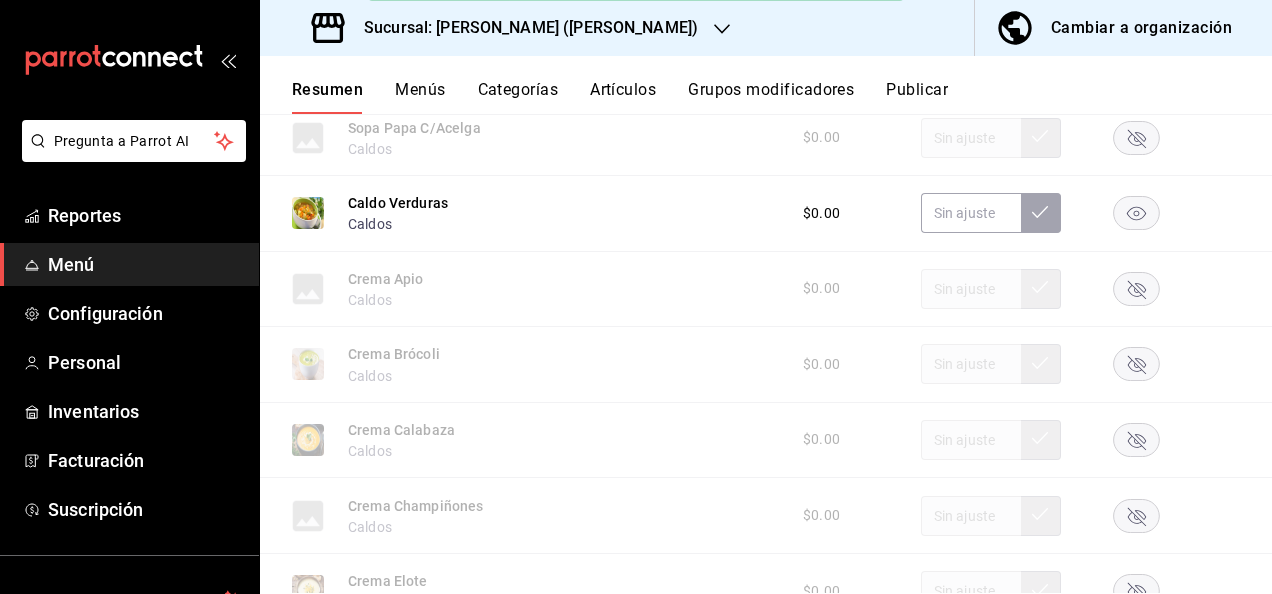 click 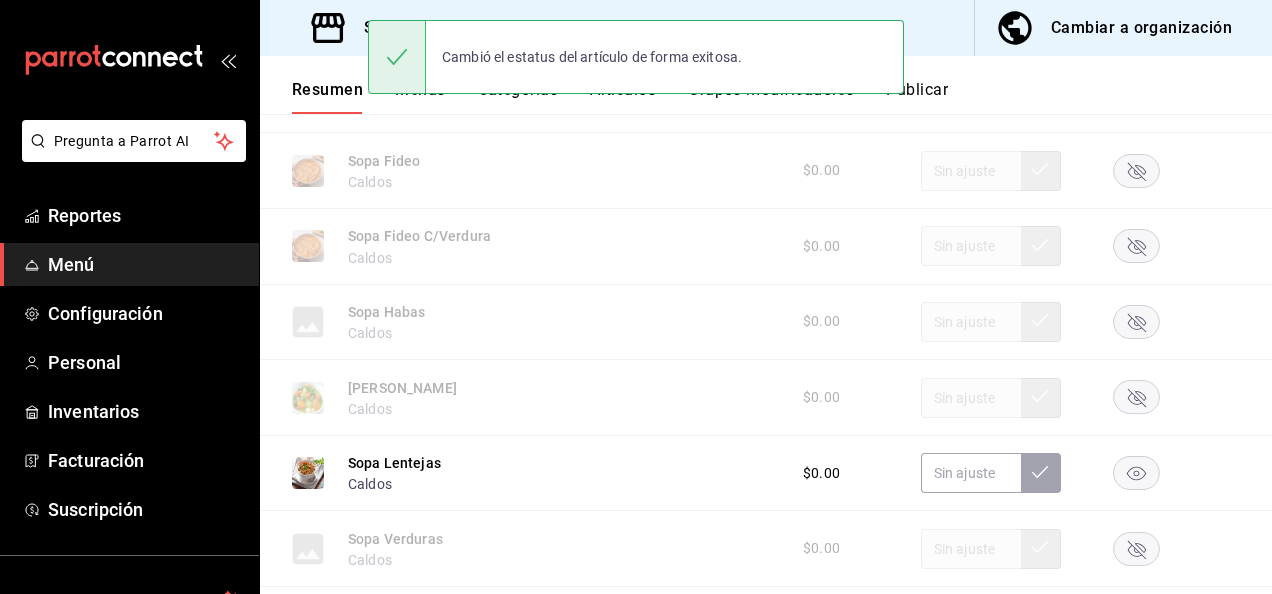 scroll, scrollTop: 5467, scrollLeft: 0, axis: vertical 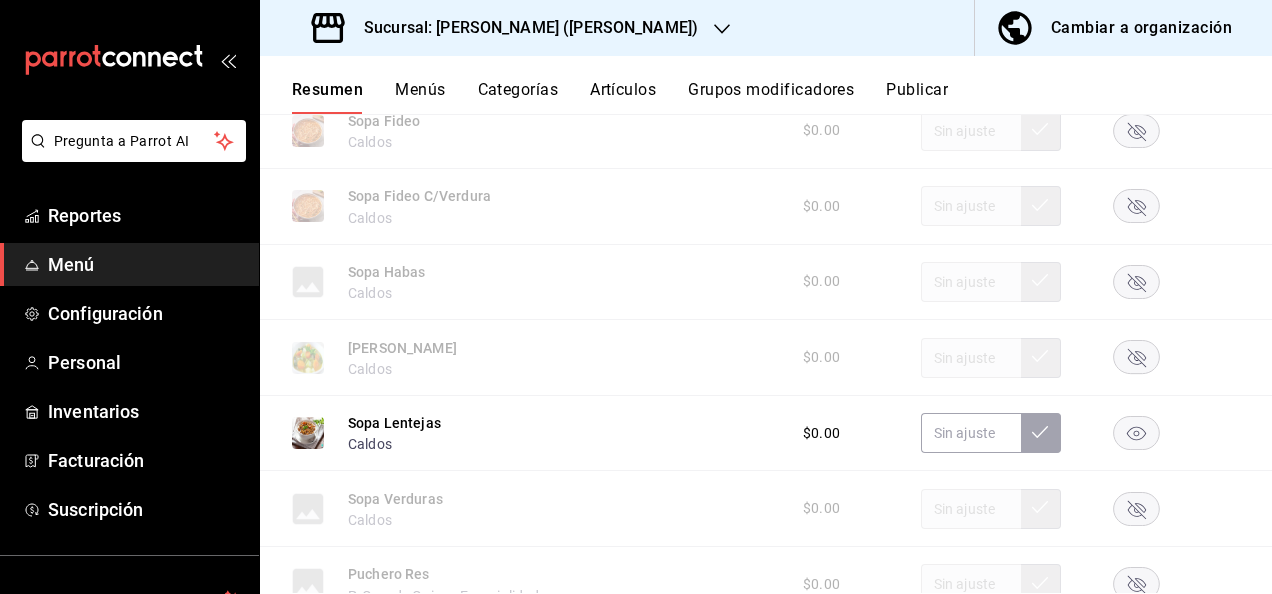 click 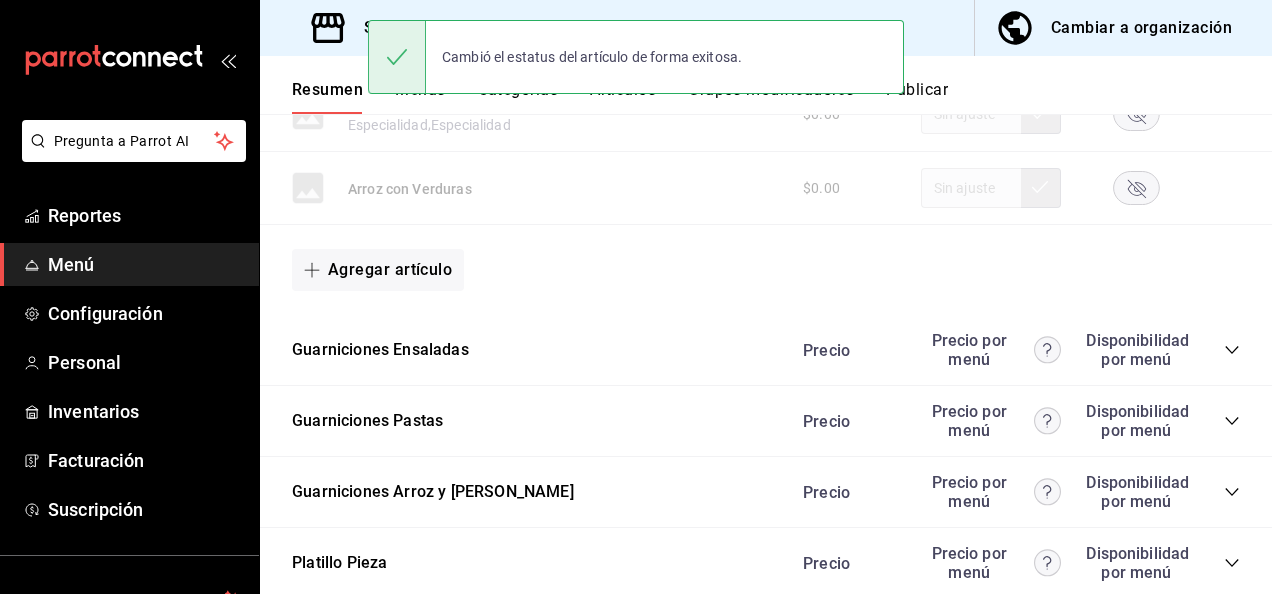 scroll, scrollTop: 6174, scrollLeft: 0, axis: vertical 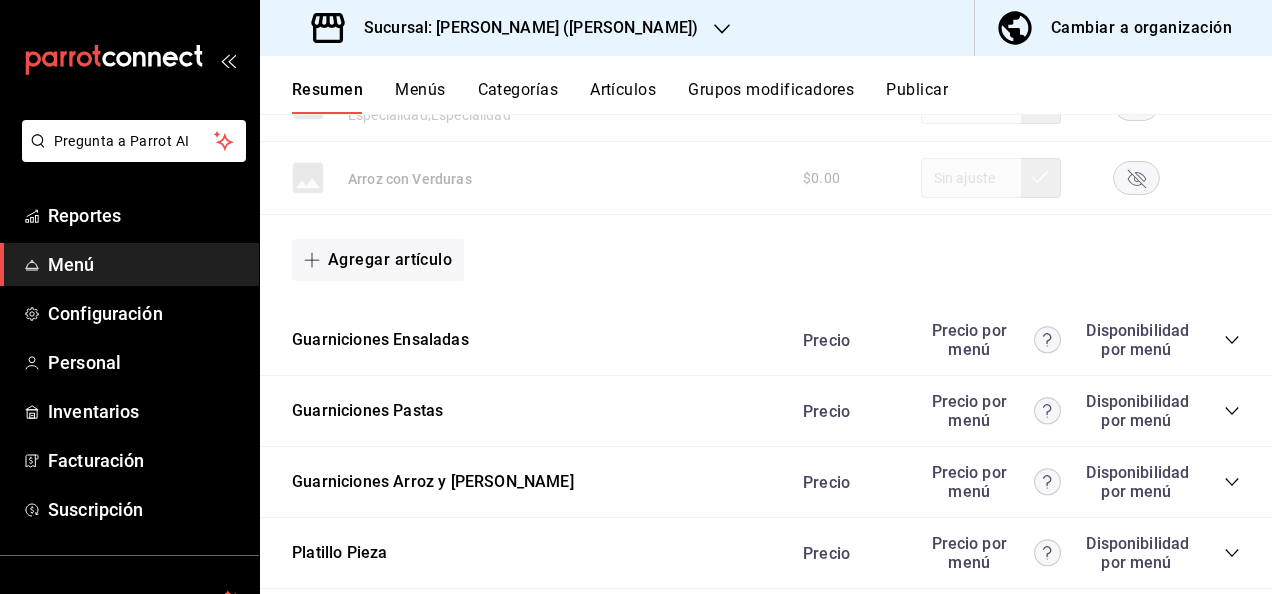 click 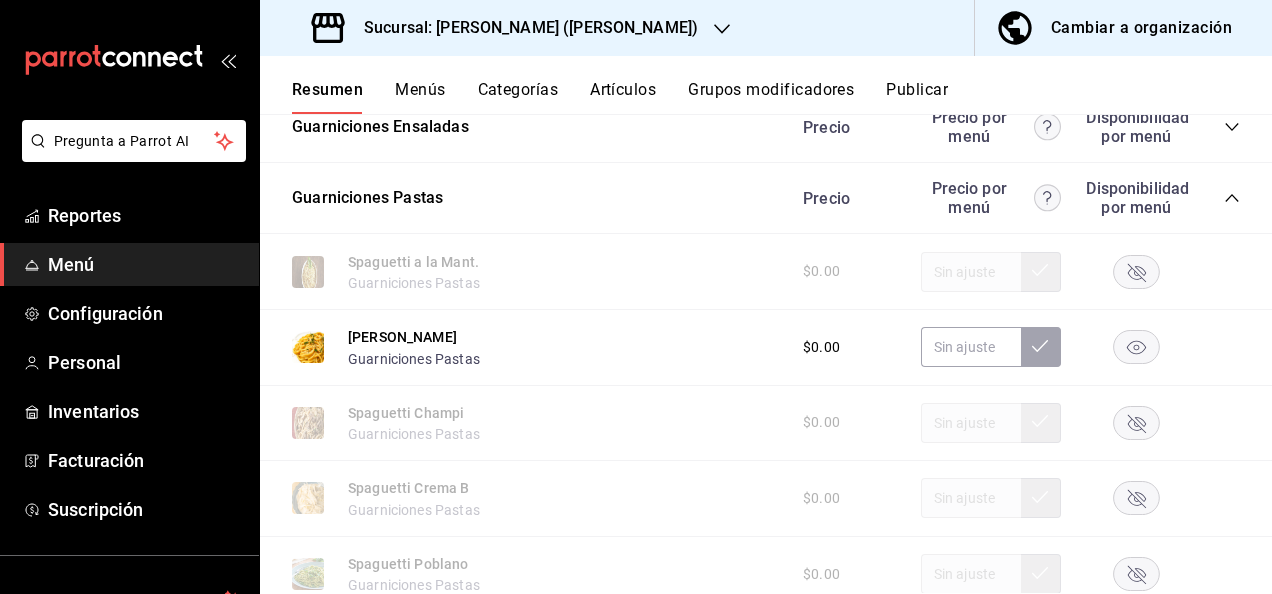 scroll, scrollTop: 6507, scrollLeft: 0, axis: vertical 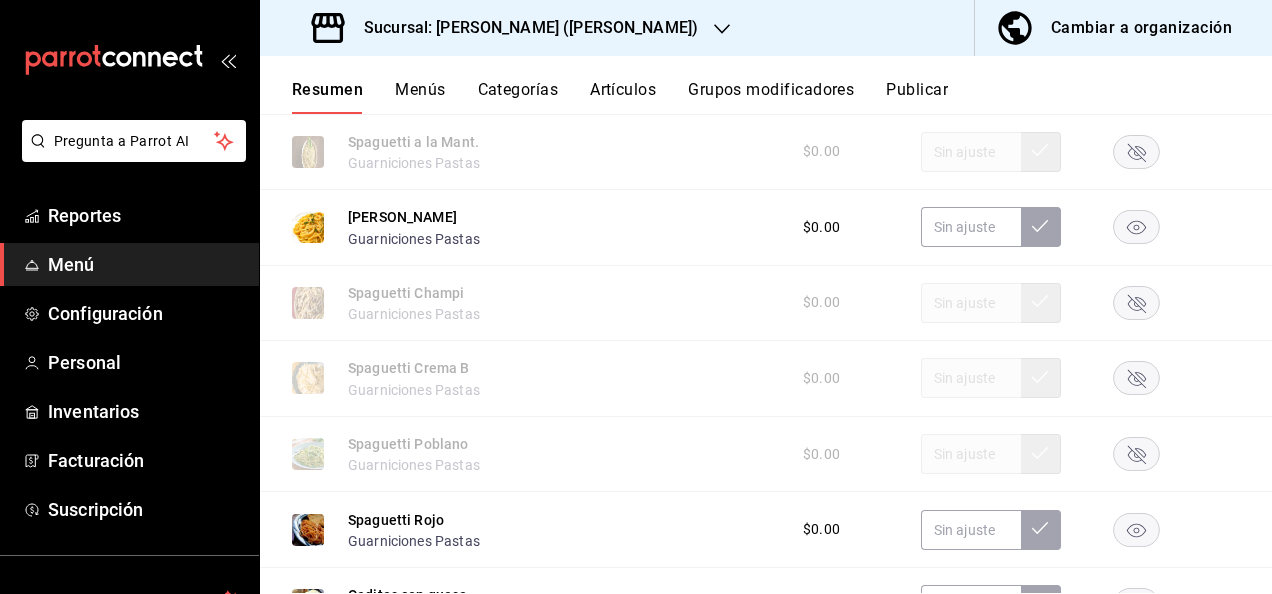 click 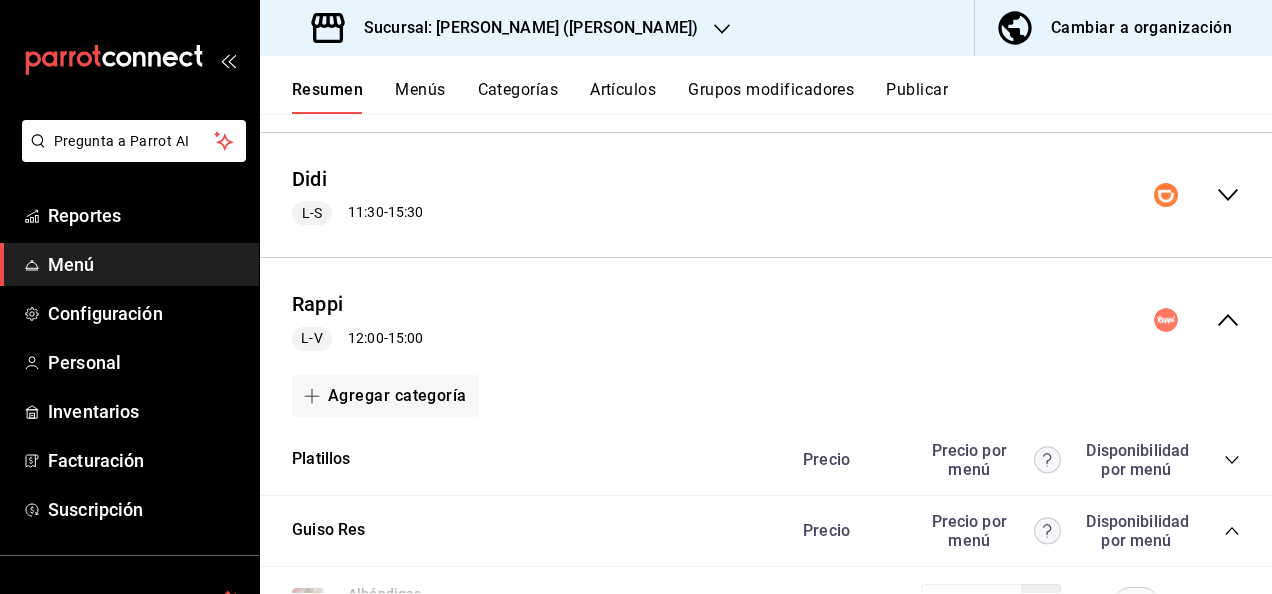 scroll, scrollTop: 227, scrollLeft: 0, axis: vertical 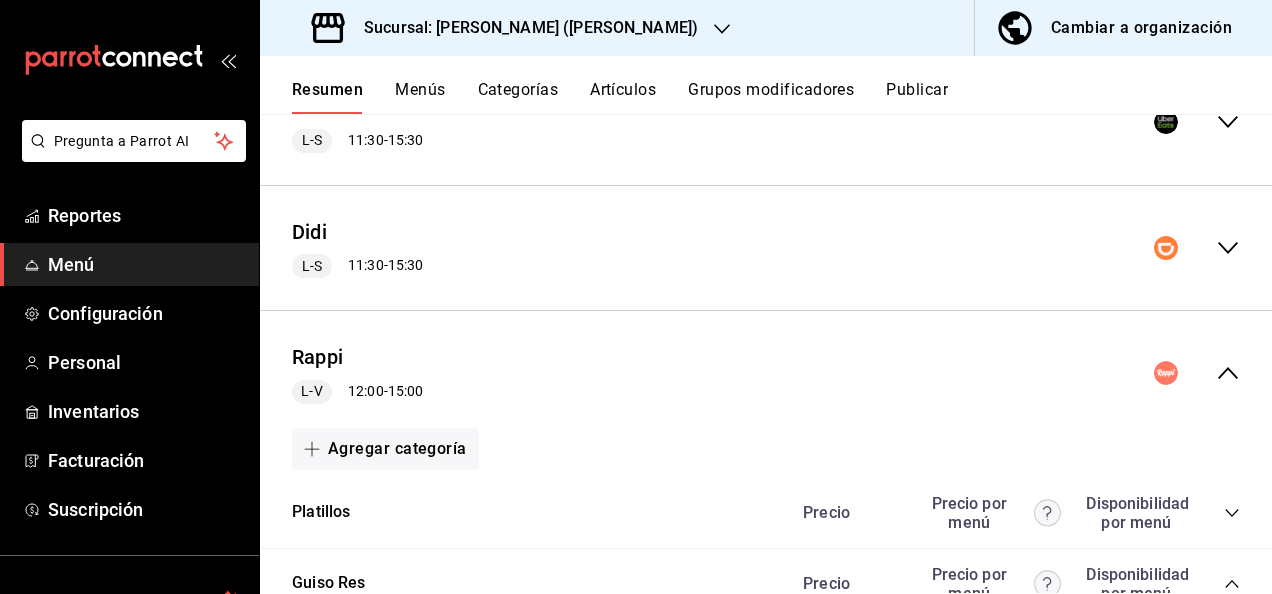 click on "Publicar" at bounding box center (917, 97) 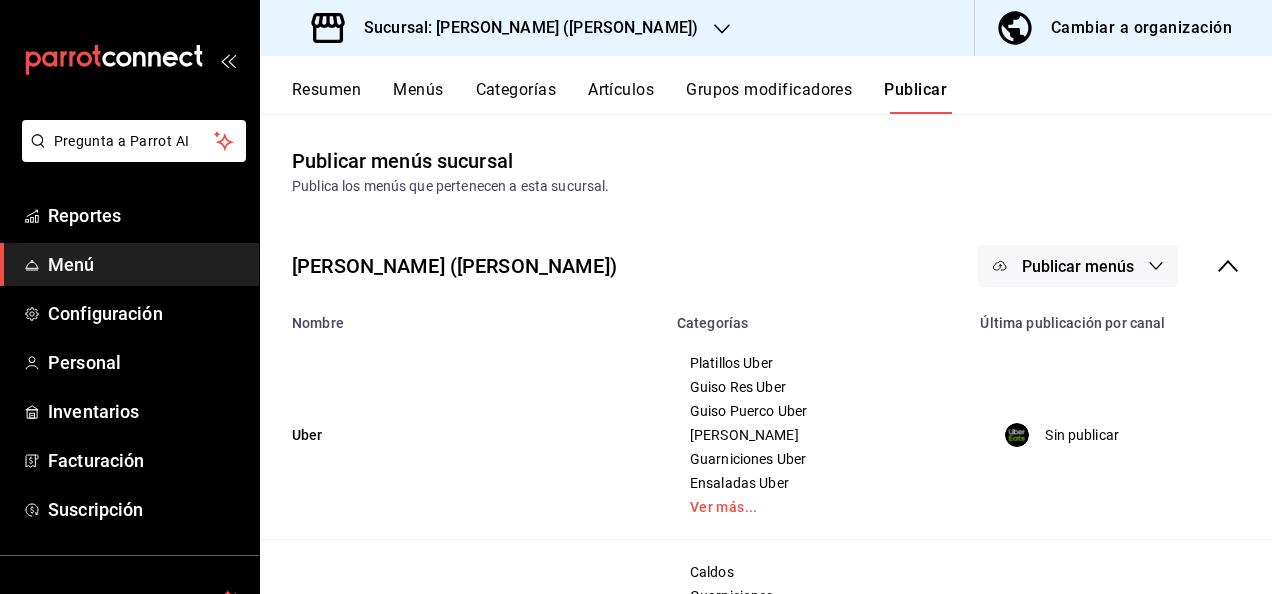 click on "Publicar menús" at bounding box center (1078, 266) 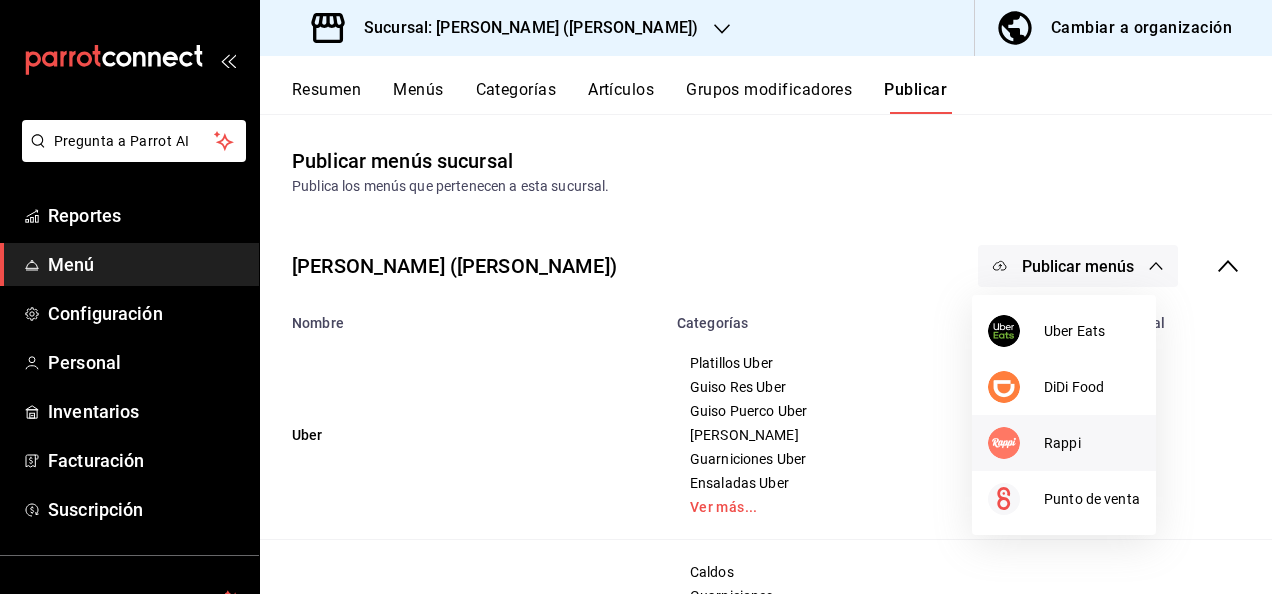 click on "Rappi" at bounding box center (1064, 443) 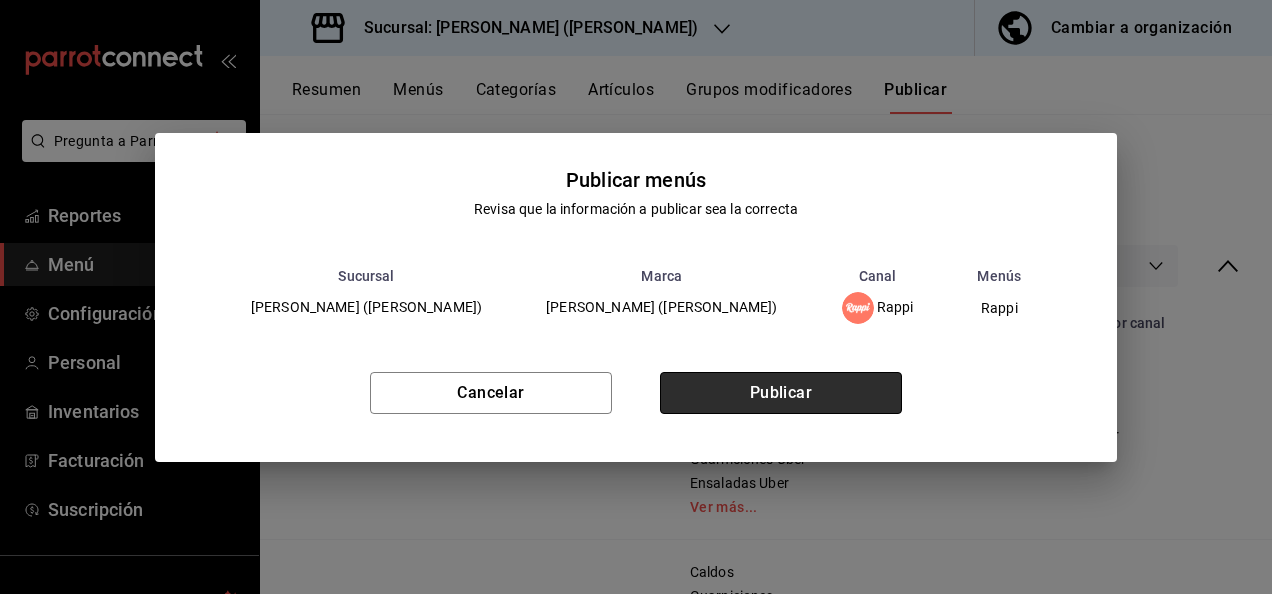 click on "Publicar" at bounding box center (781, 393) 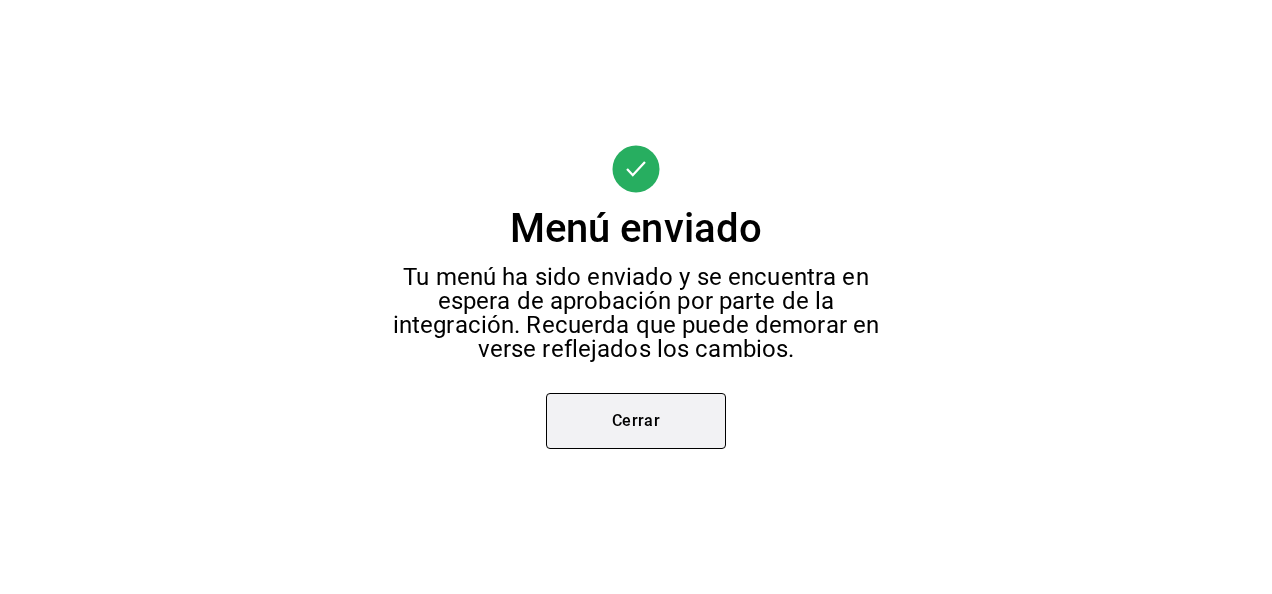 click on "Cerrar" at bounding box center [636, 421] 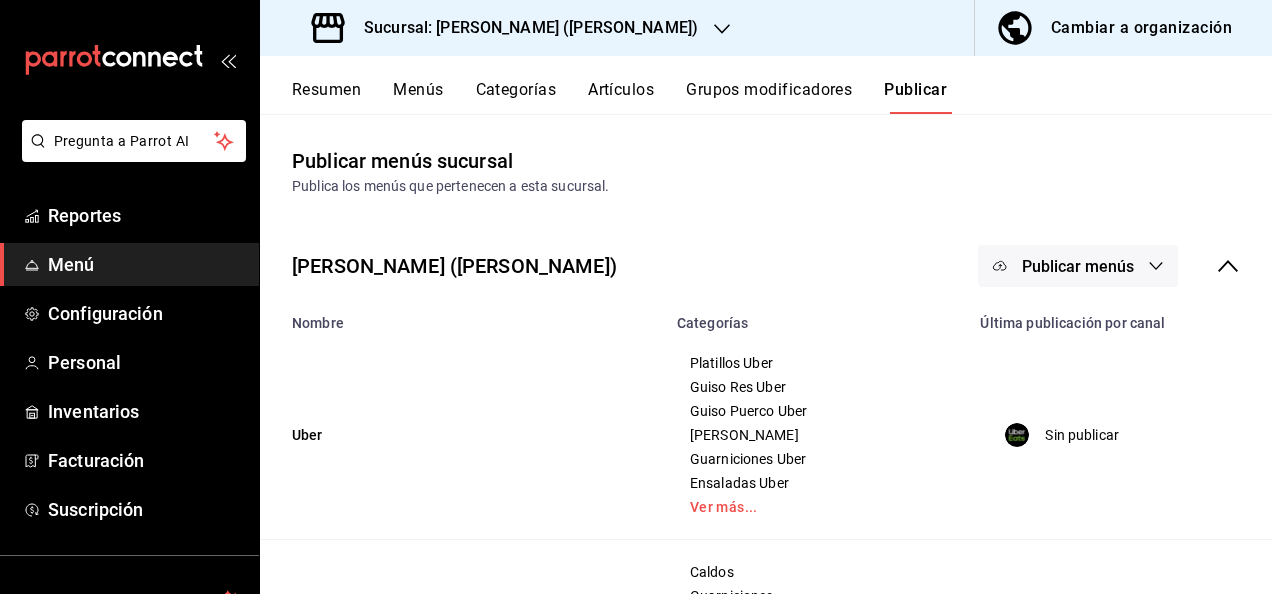 click on "Sucursal: Ceballos (Vasconcelos)" at bounding box center [523, 28] 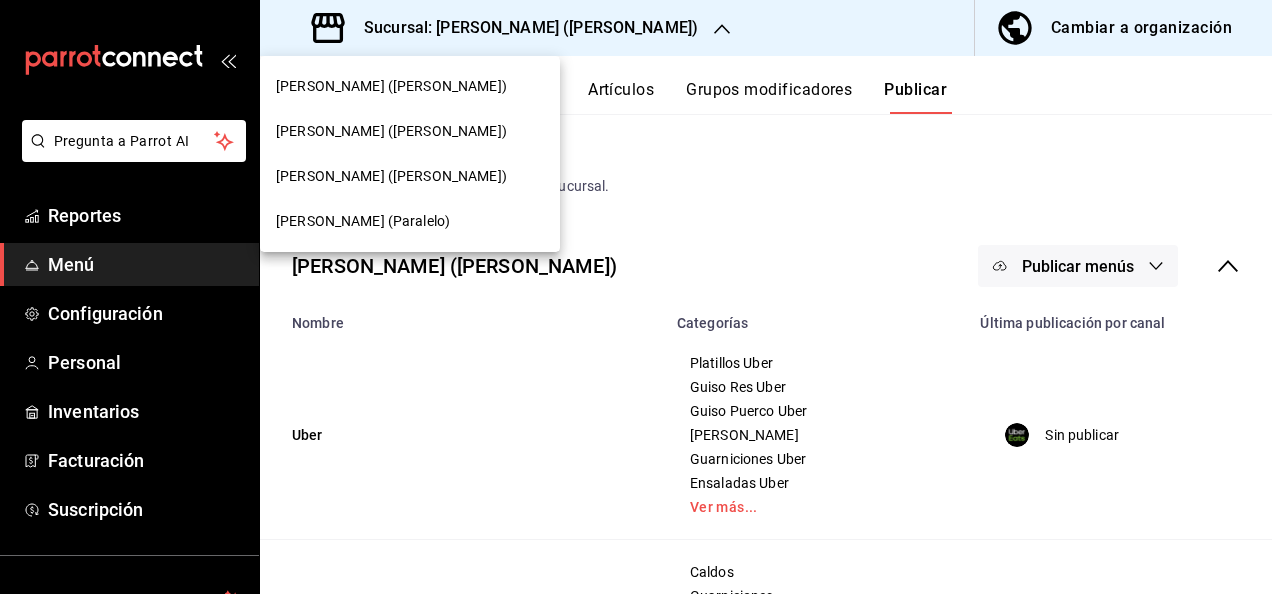click on "Ceballos (Paralelo)" at bounding box center [410, 221] 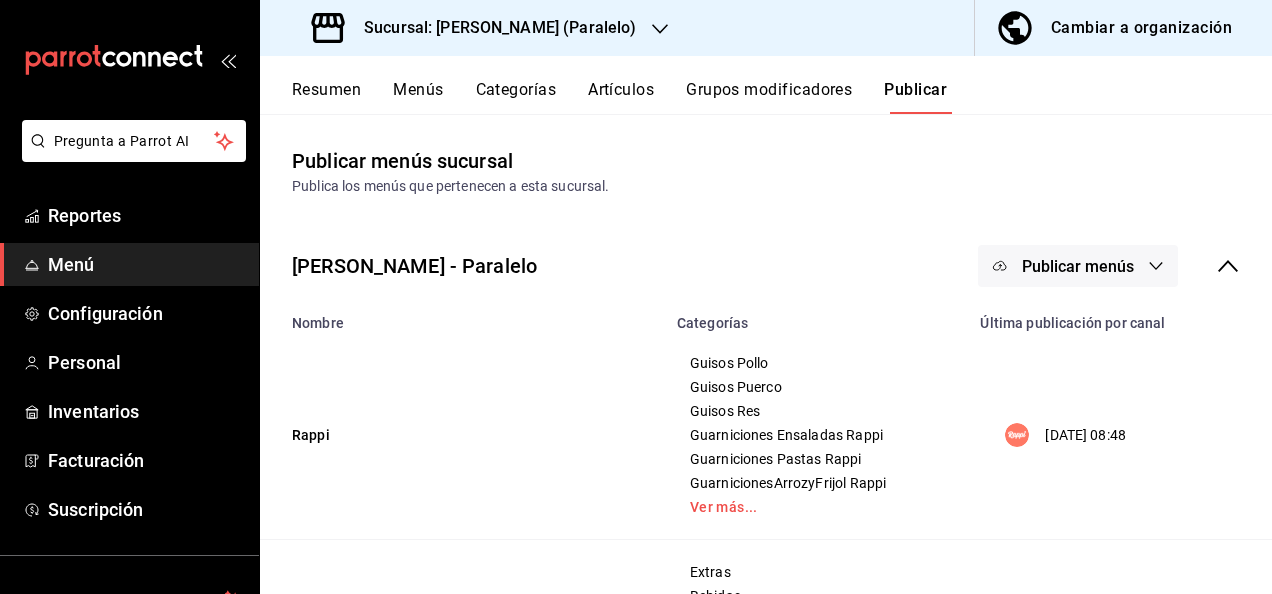 click on "Resumen" at bounding box center [326, 97] 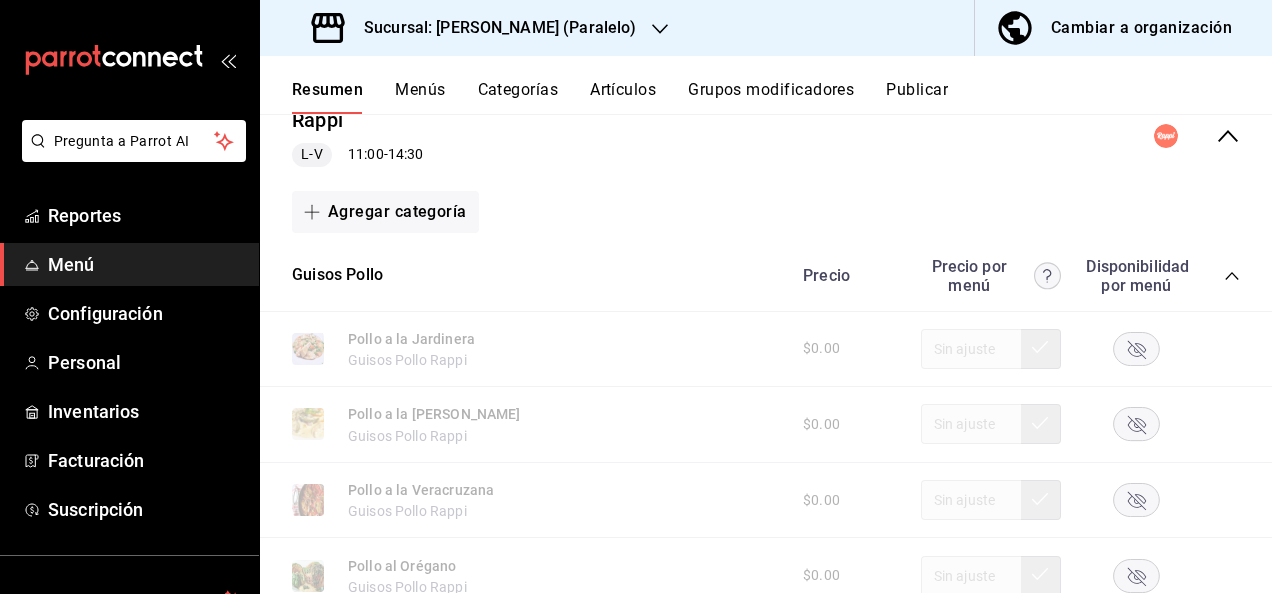scroll, scrollTop: 253, scrollLeft: 0, axis: vertical 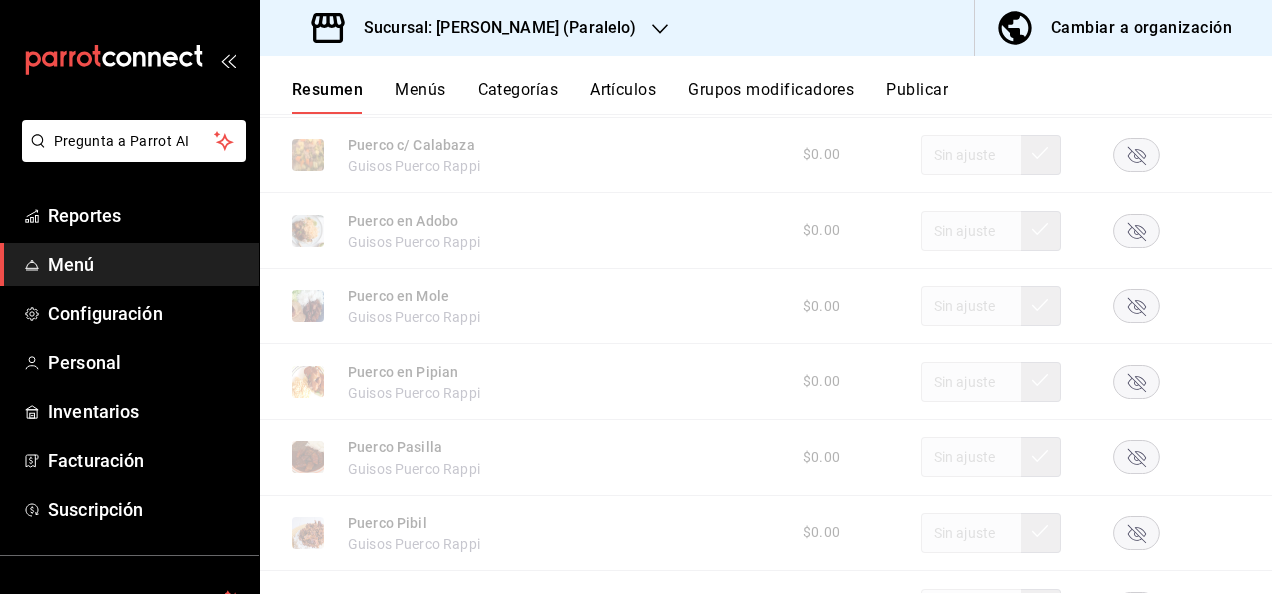 click 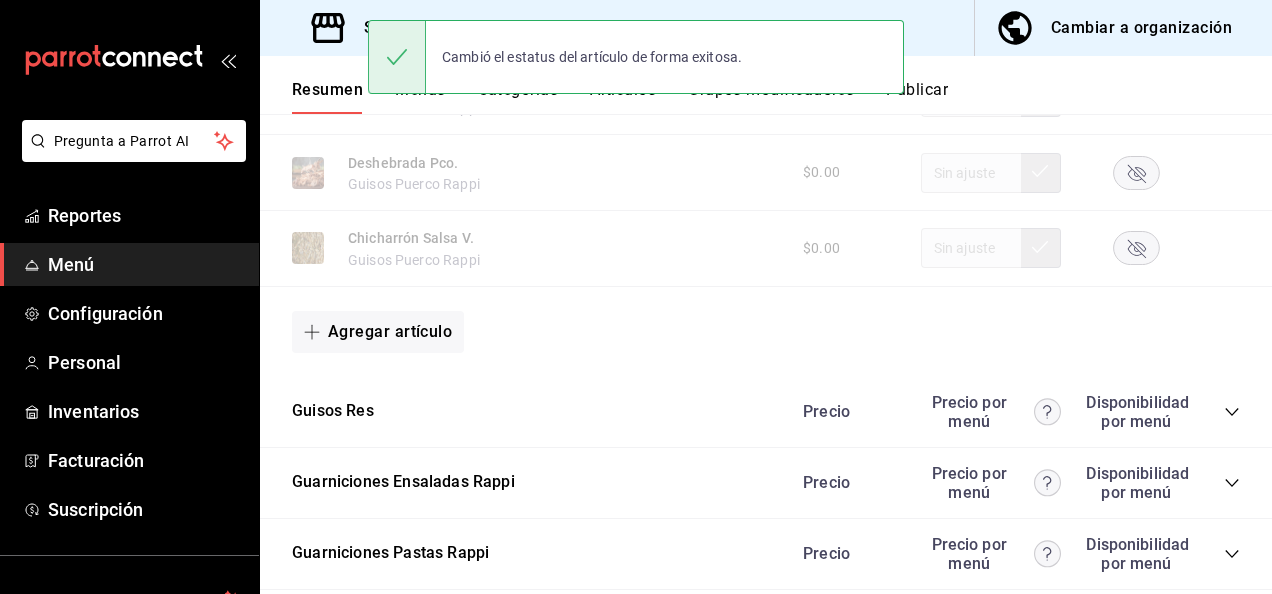 scroll, scrollTop: 2480, scrollLeft: 0, axis: vertical 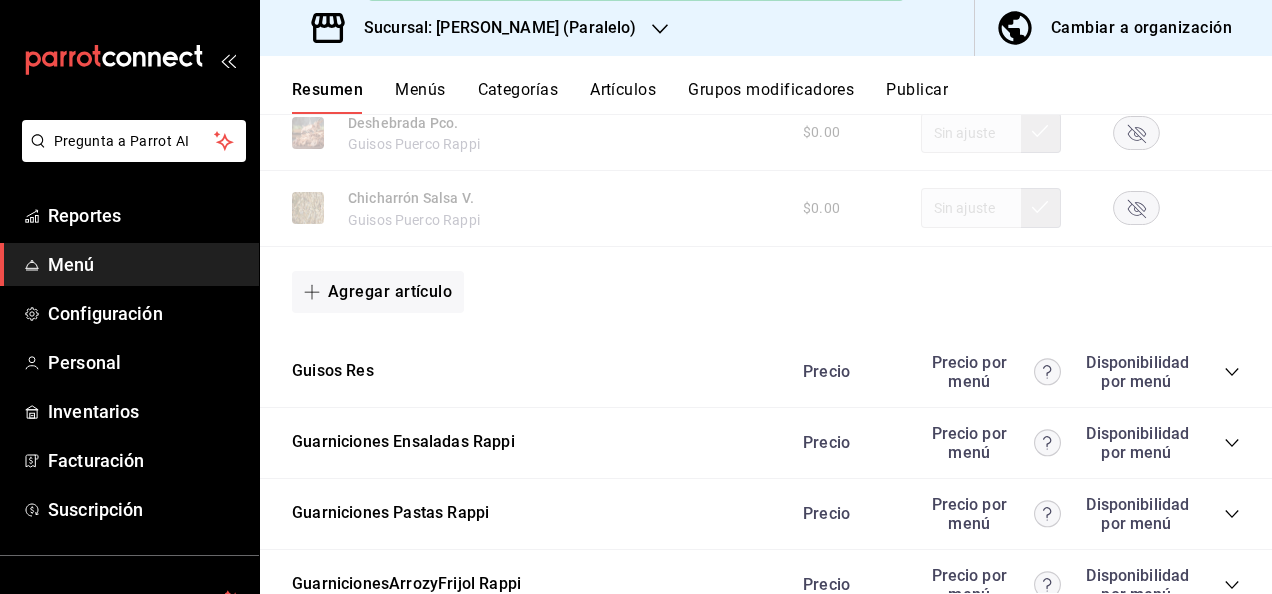 click 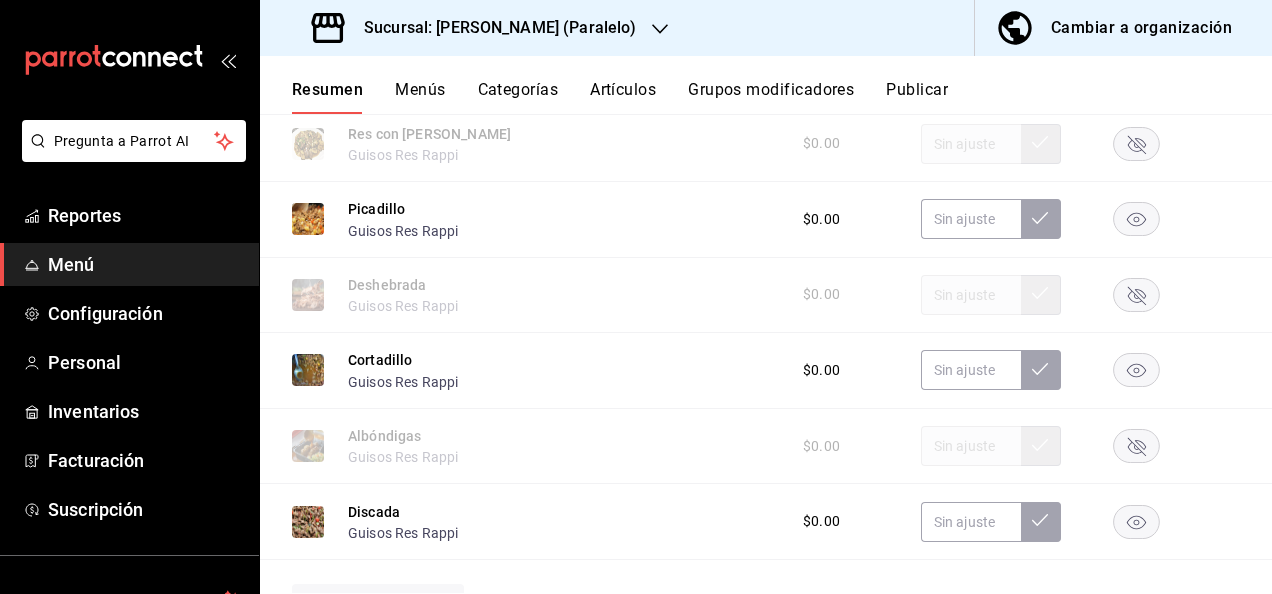 scroll, scrollTop: 3400, scrollLeft: 0, axis: vertical 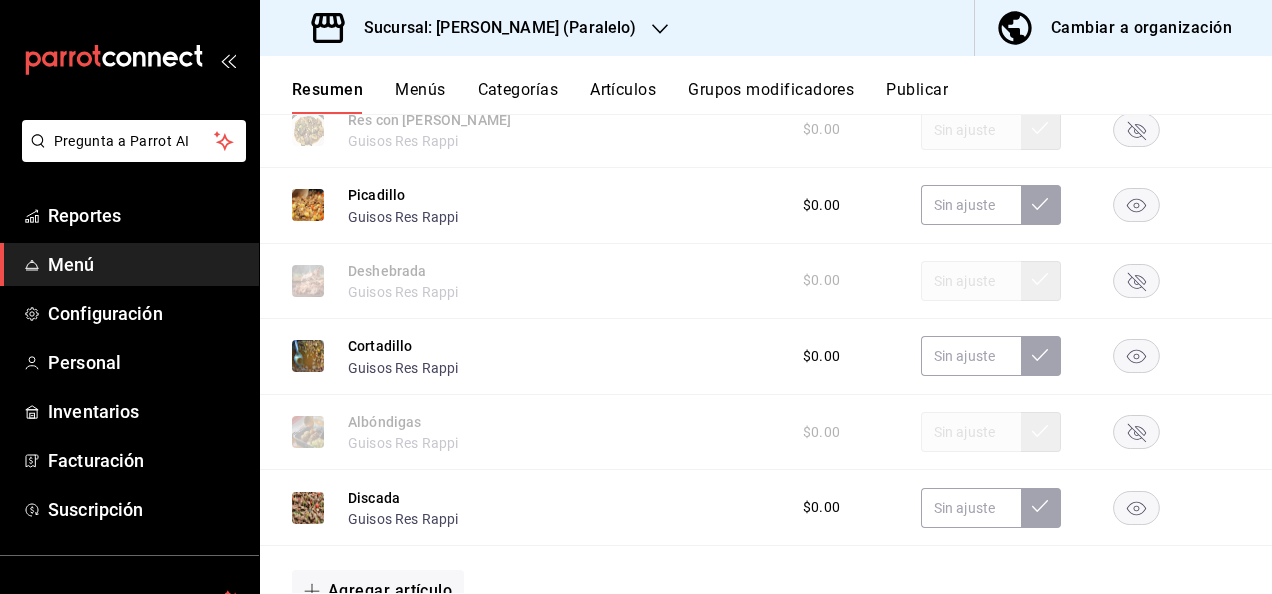 click 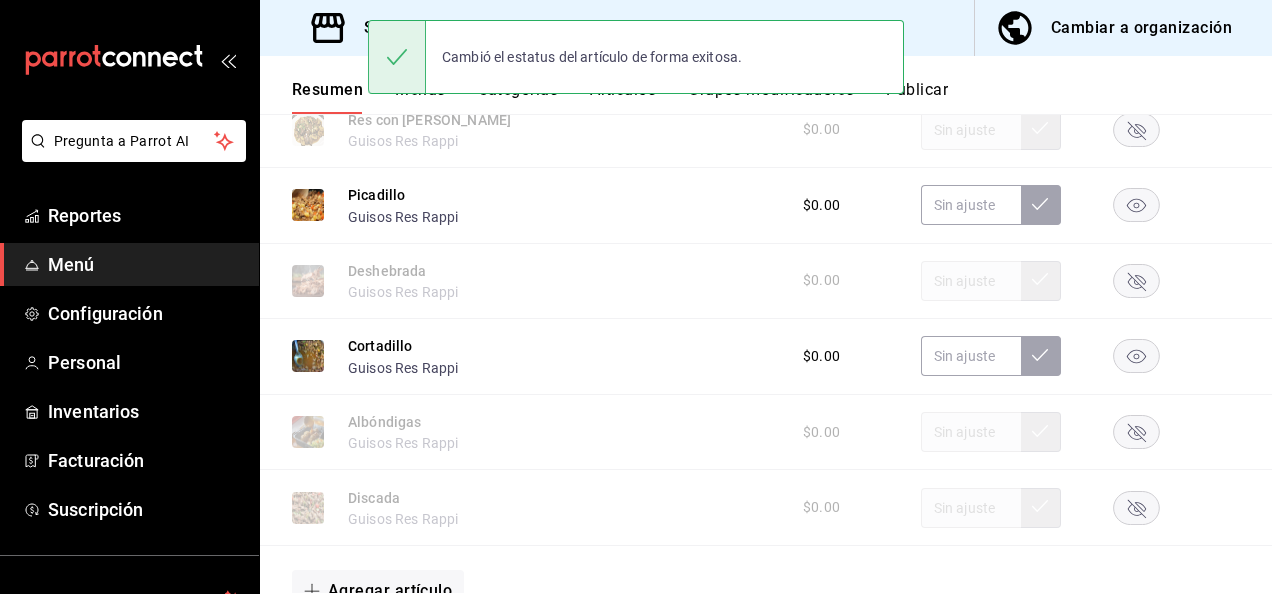 click 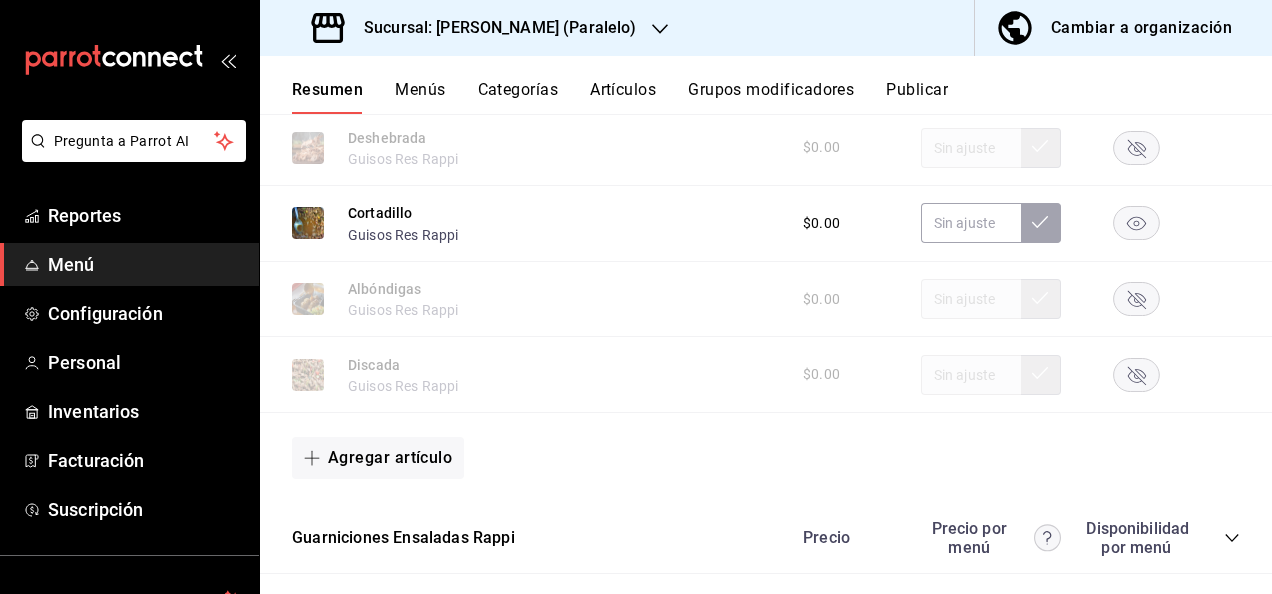 scroll, scrollTop: 3546, scrollLeft: 0, axis: vertical 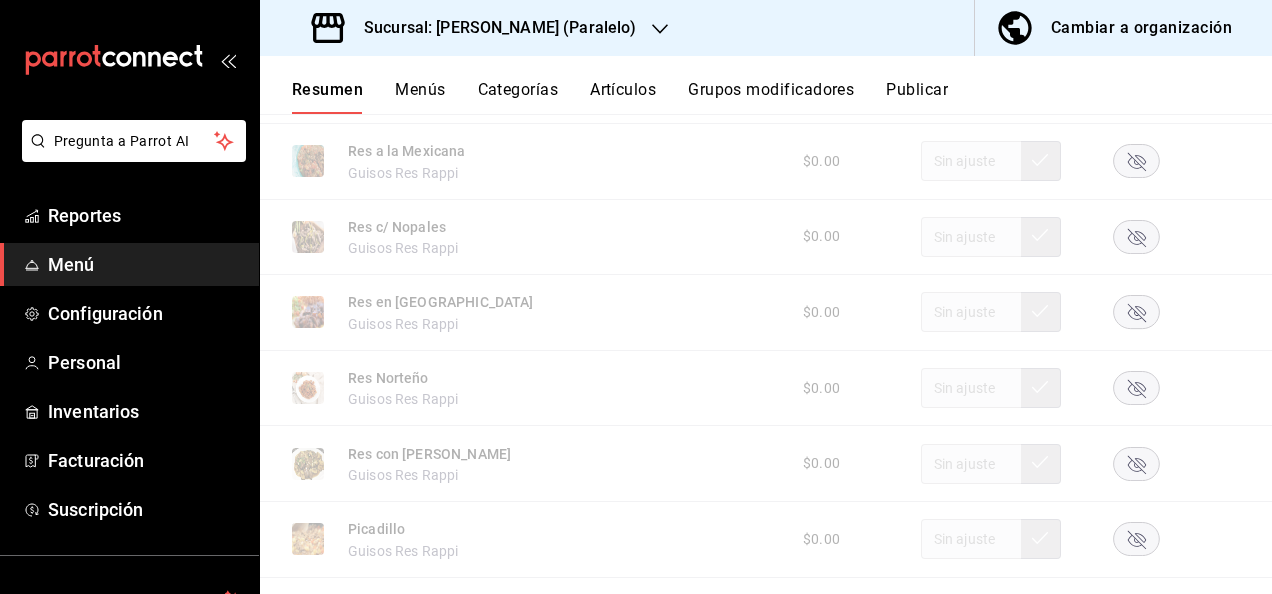 click 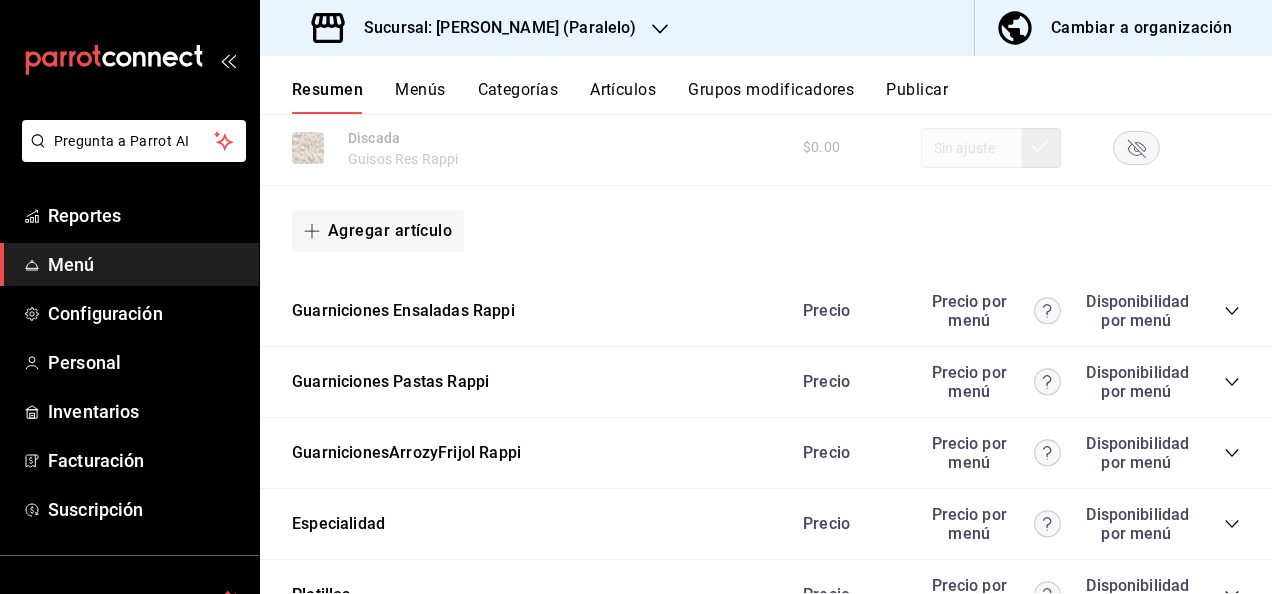 scroll, scrollTop: 3840, scrollLeft: 0, axis: vertical 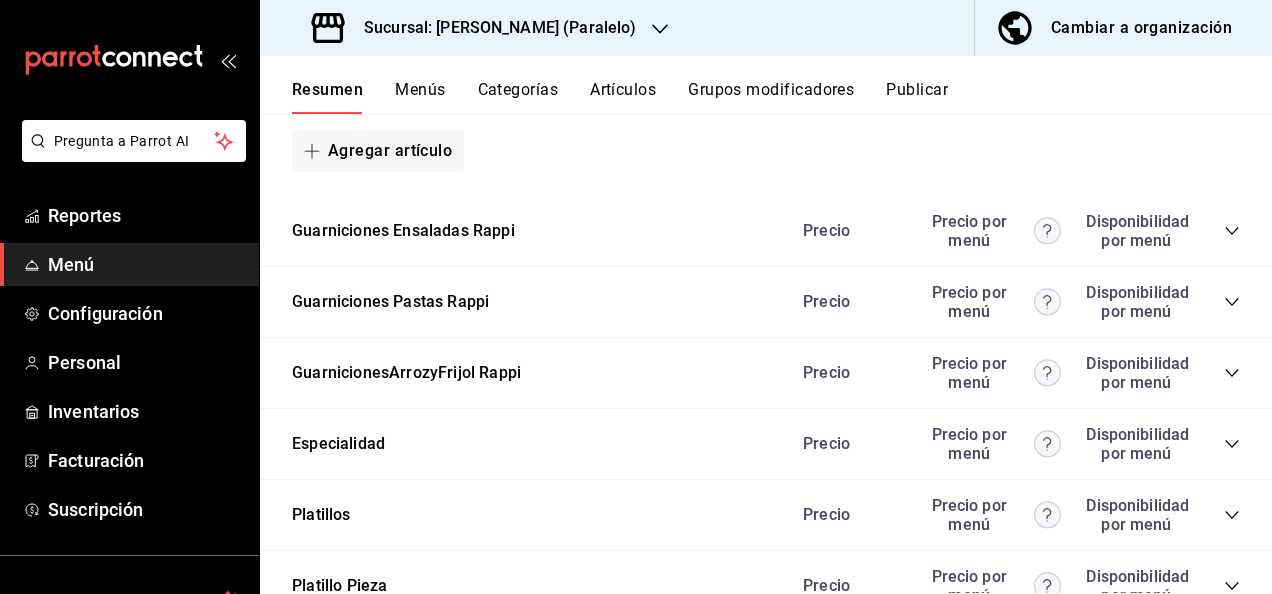 click 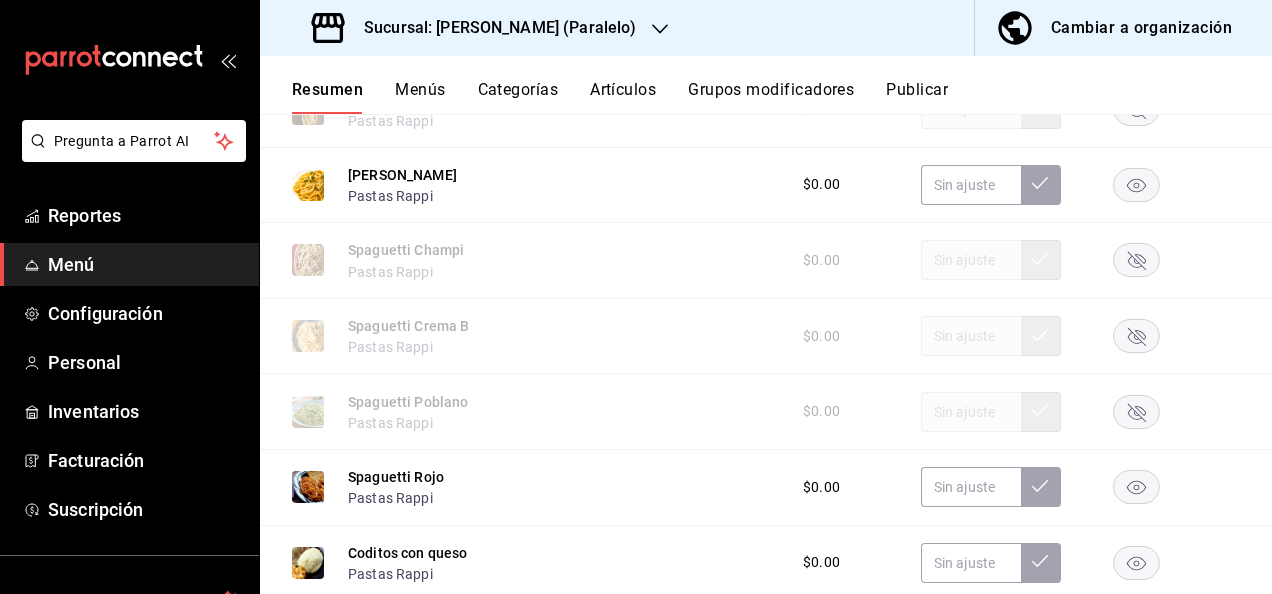scroll, scrollTop: 4053, scrollLeft: 0, axis: vertical 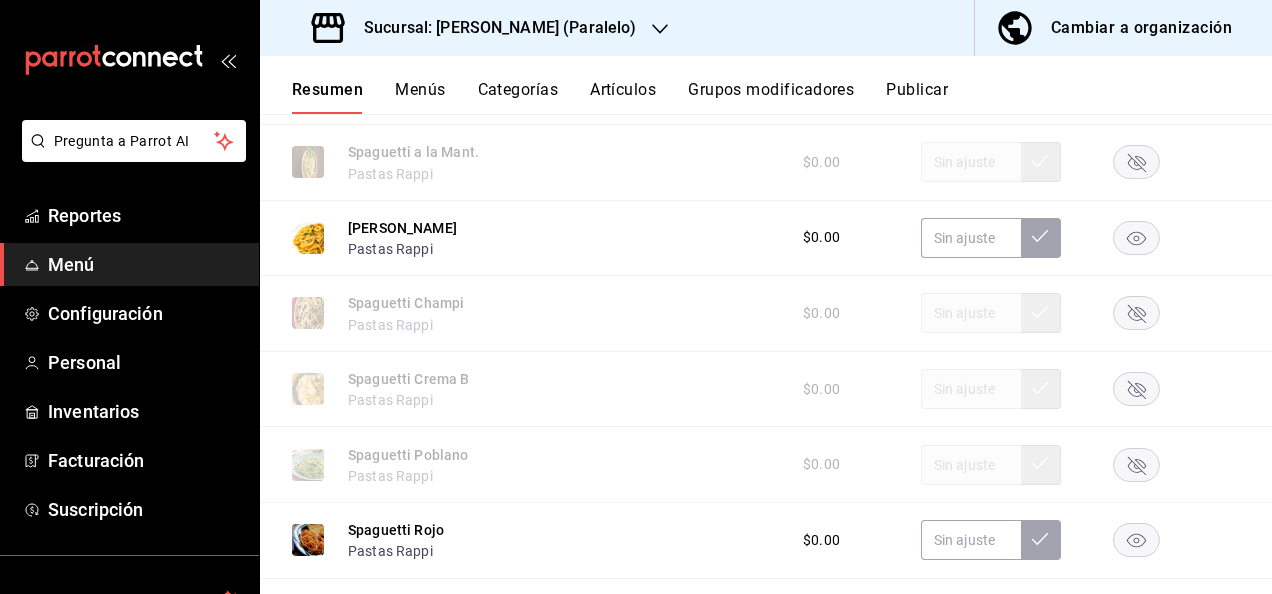click on "Publicar" at bounding box center (917, 97) 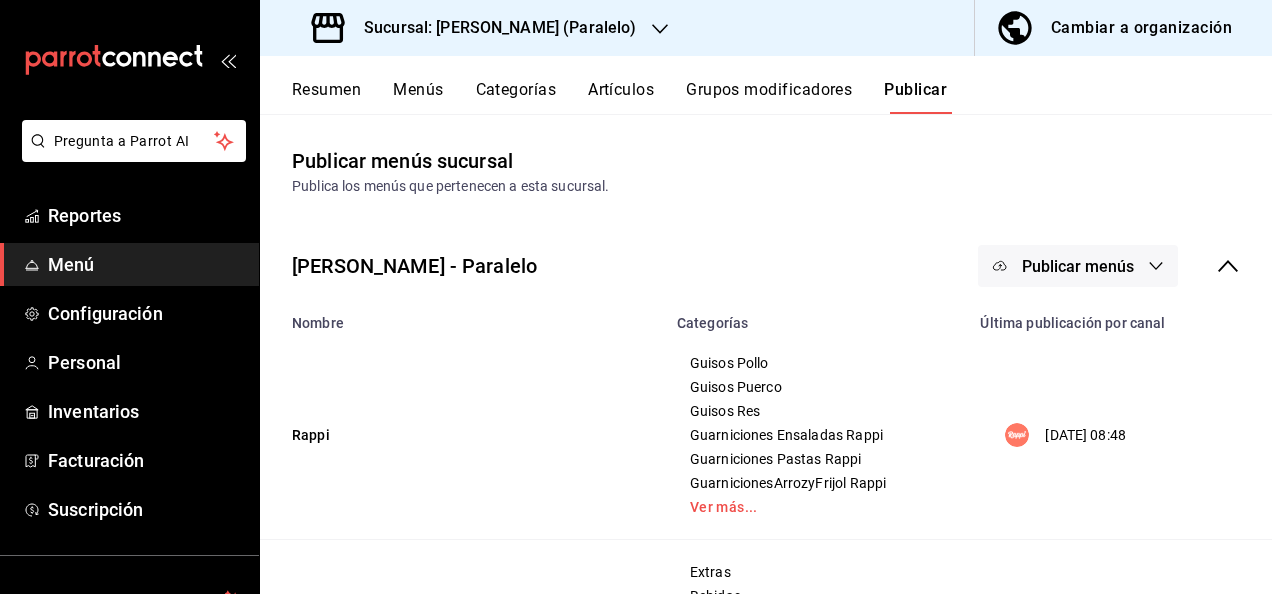 click on "Publicar menús" at bounding box center (1078, 266) 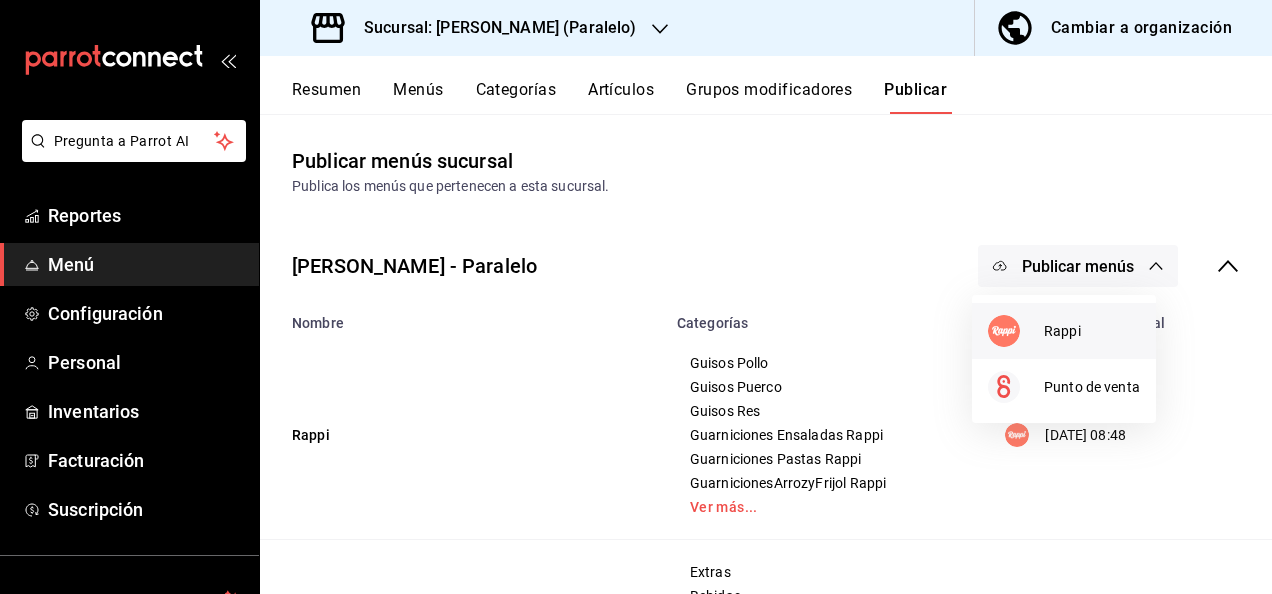 click on "Rappi" at bounding box center (1092, 331) 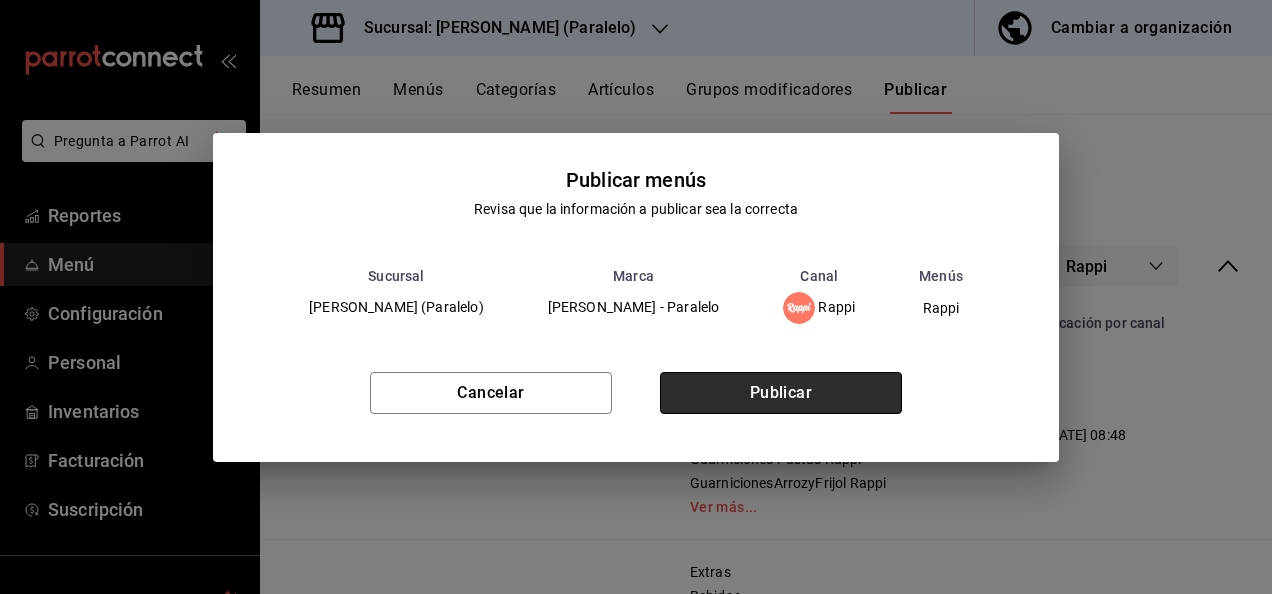 click on "Publicar" at bounding box center [781, 393] 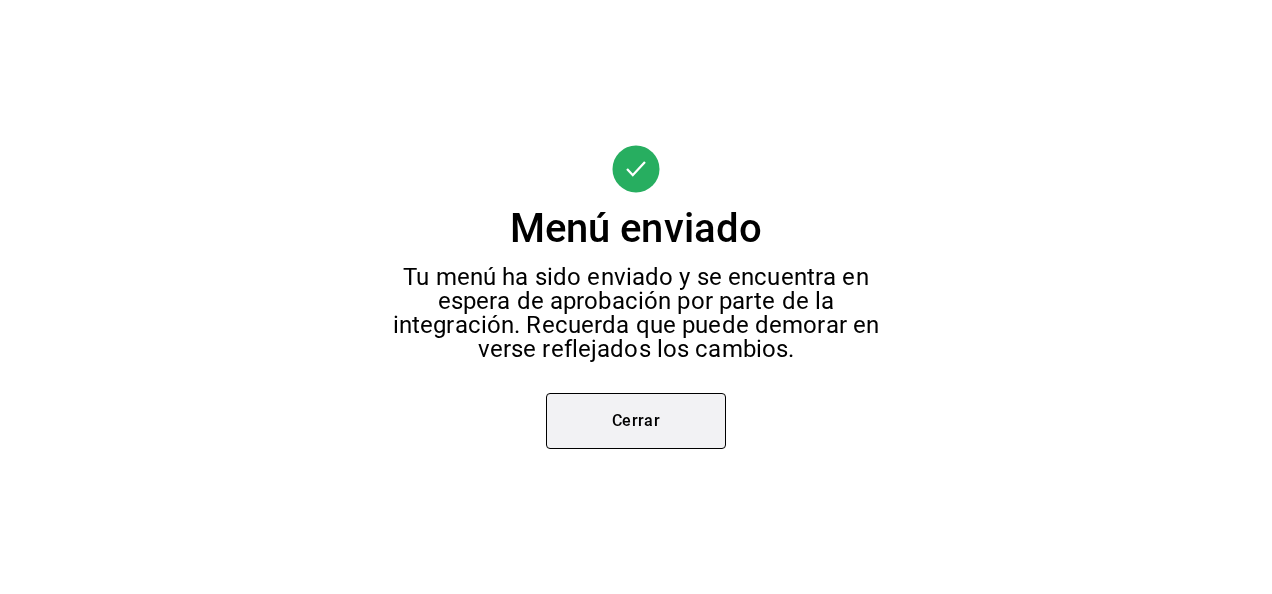 click on "Cerrar" at bounding box center [636, 421] 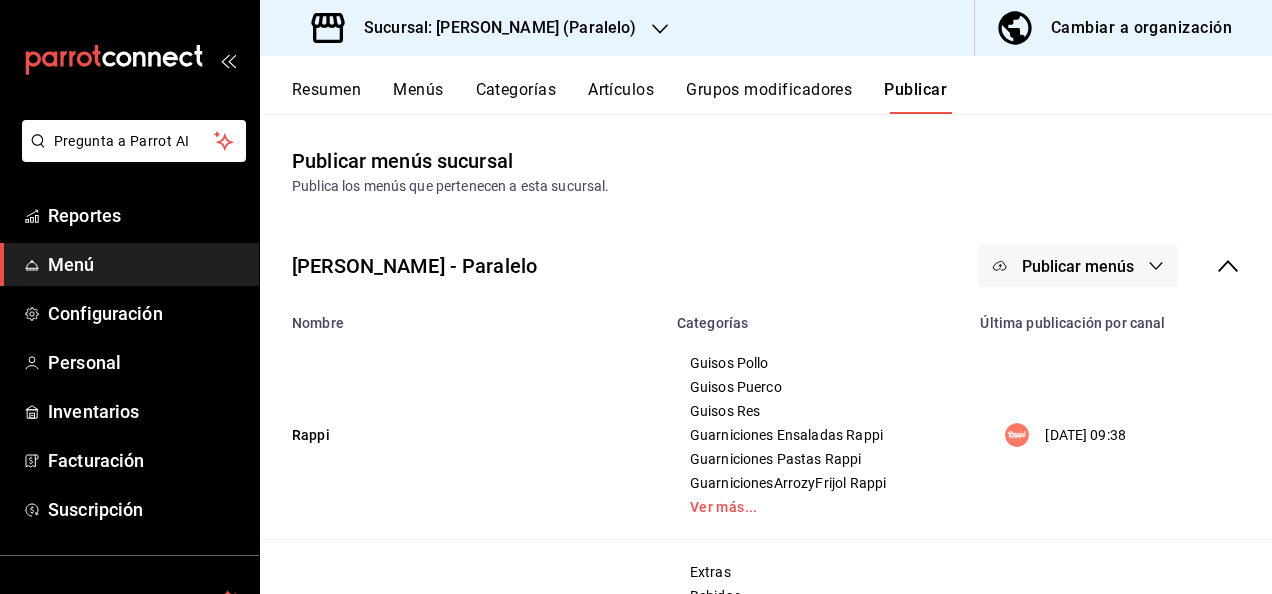 click on "Sucursal: Ceballos (Paralelo)" at bounding box center [492, 28] 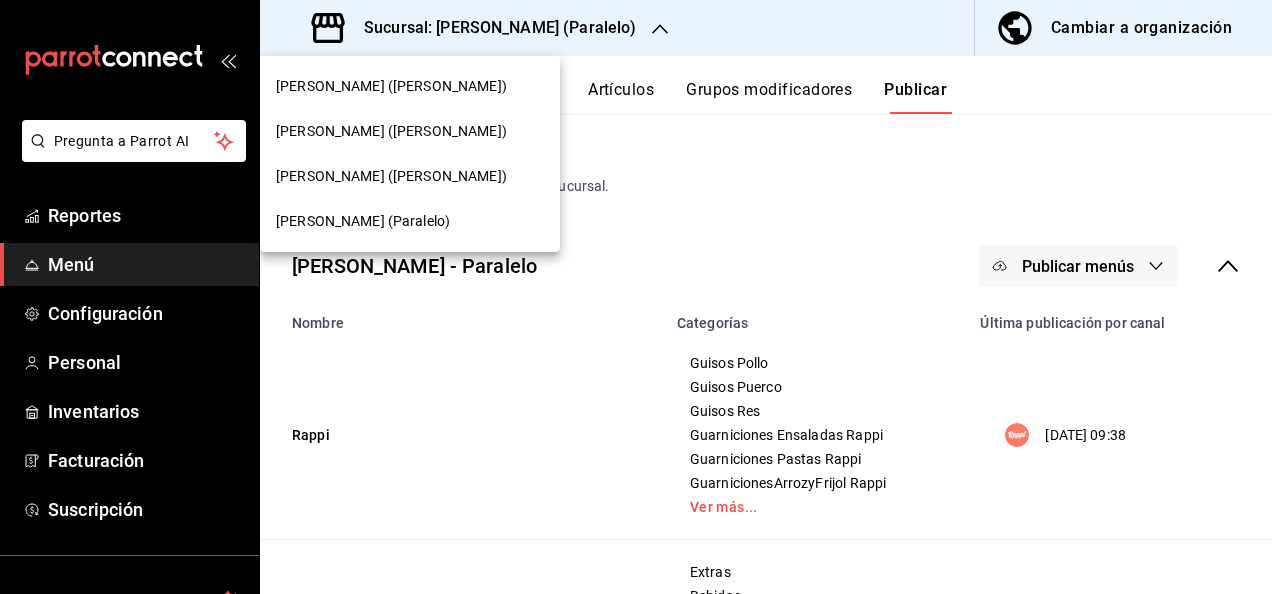 click on "Ceballos (Terranova)" at bounding box center (391, 86) 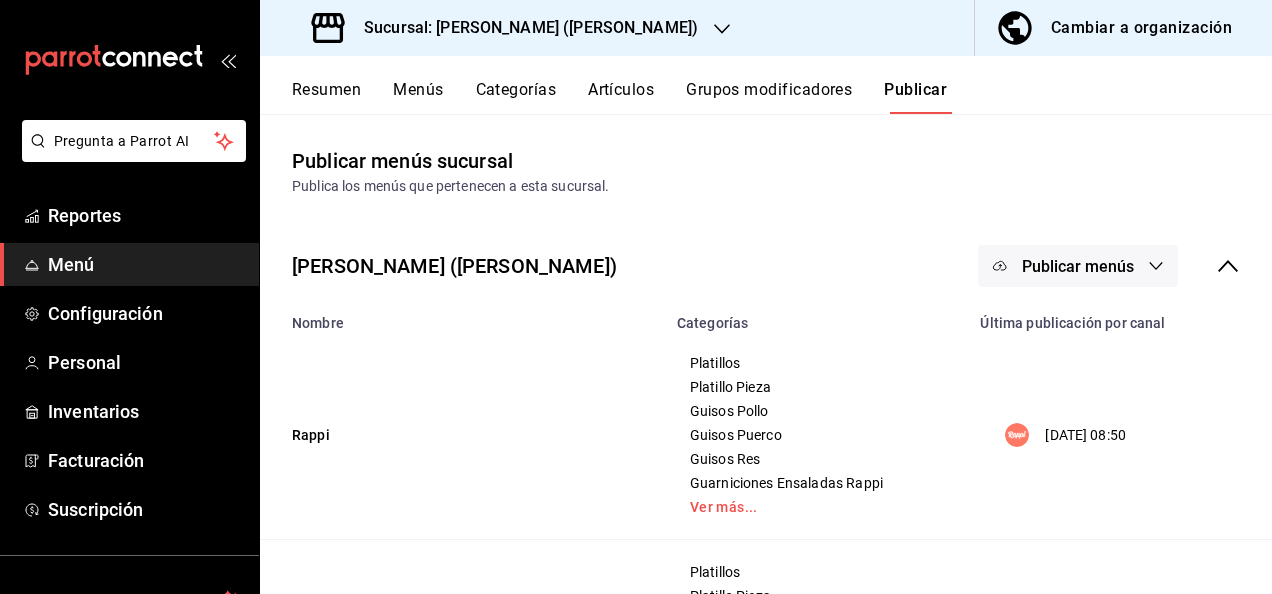 click on "Resumen" at bounding box center (326, 97) 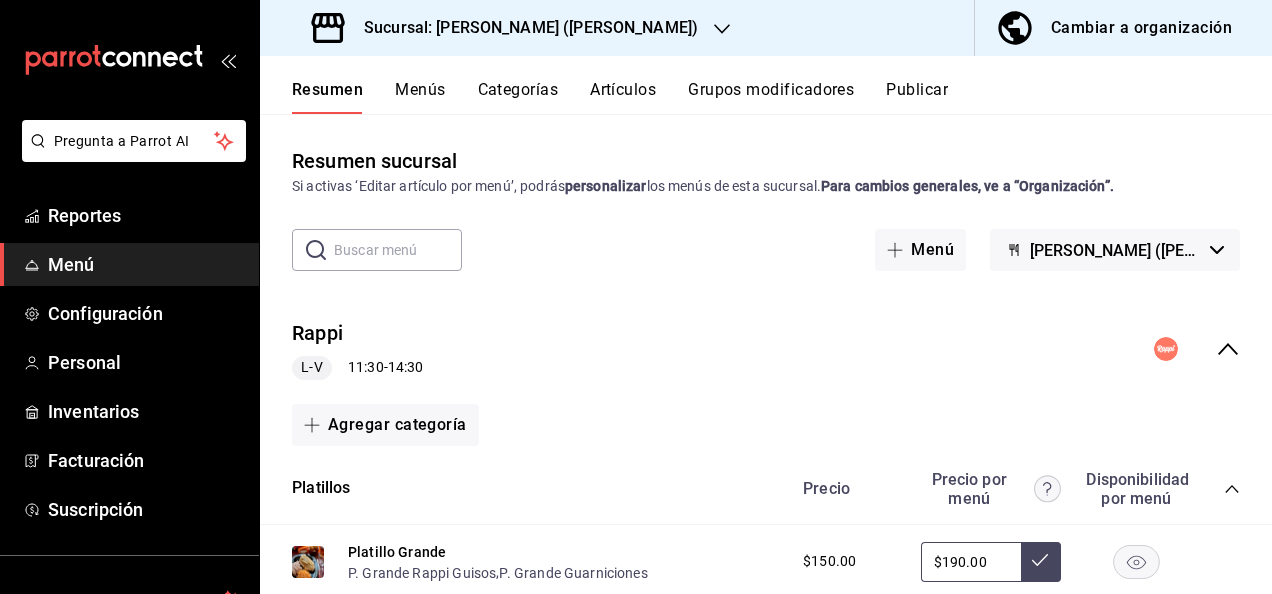 click 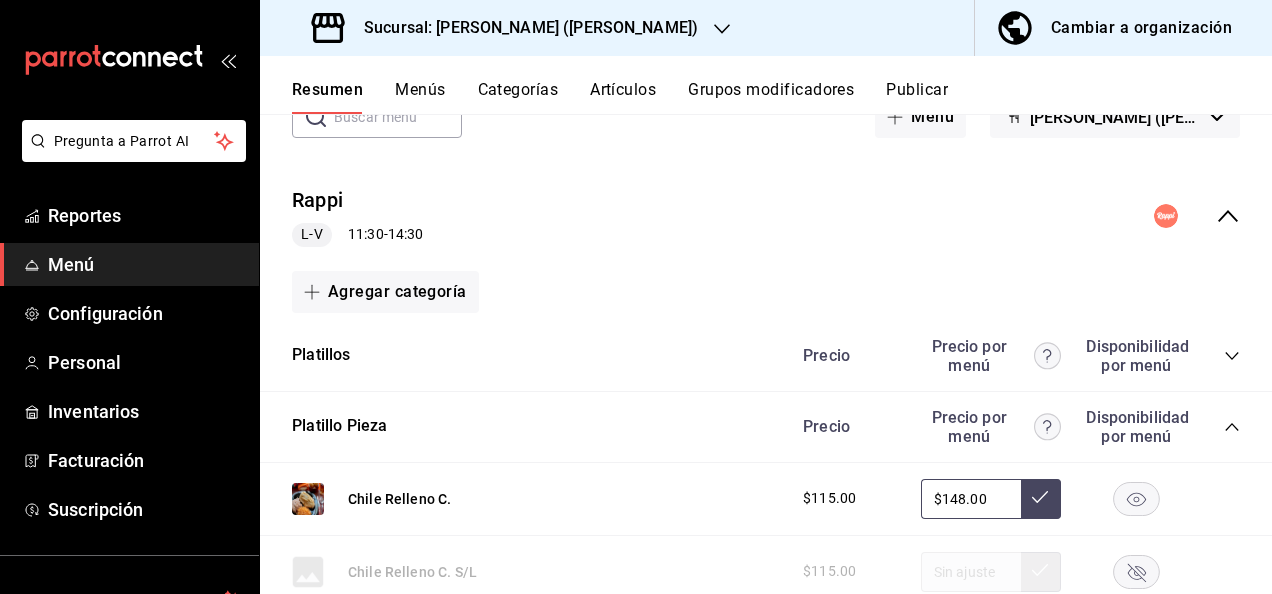 scroll, scrollTop: 320, scrollLeft: 0, axis: vertical 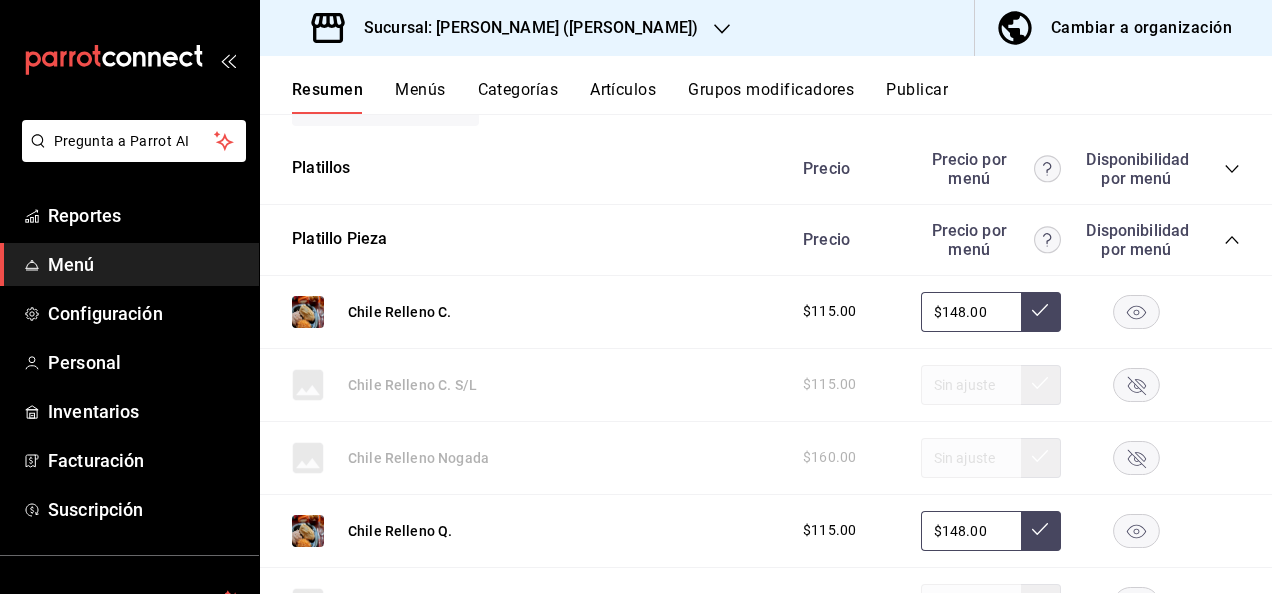 click 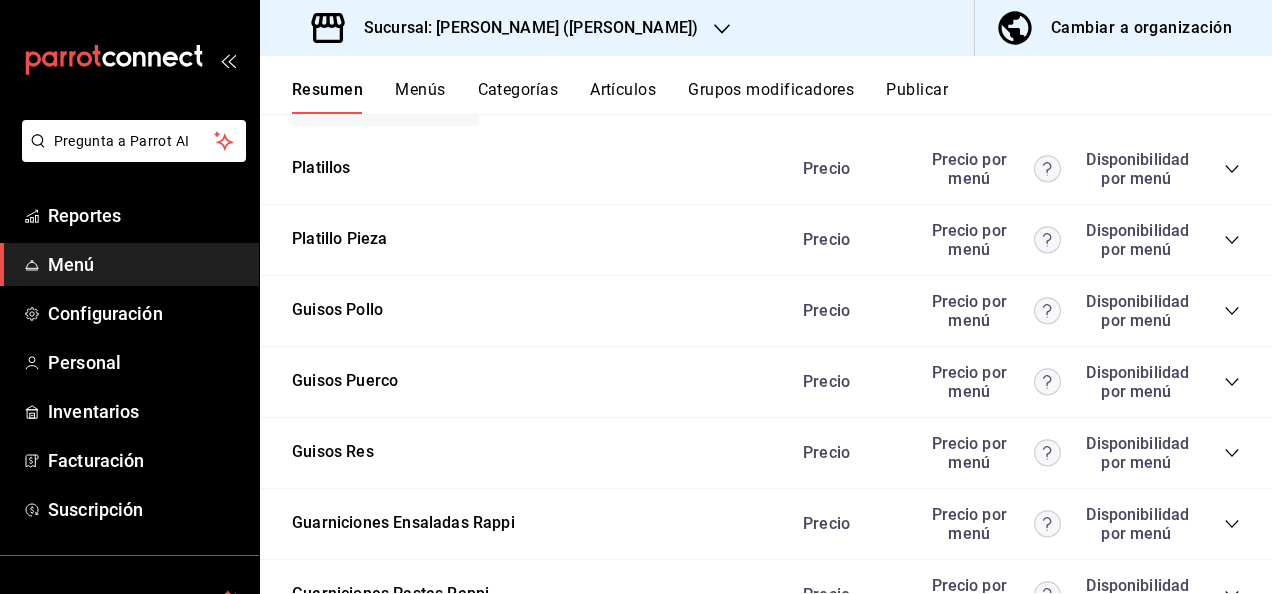 click 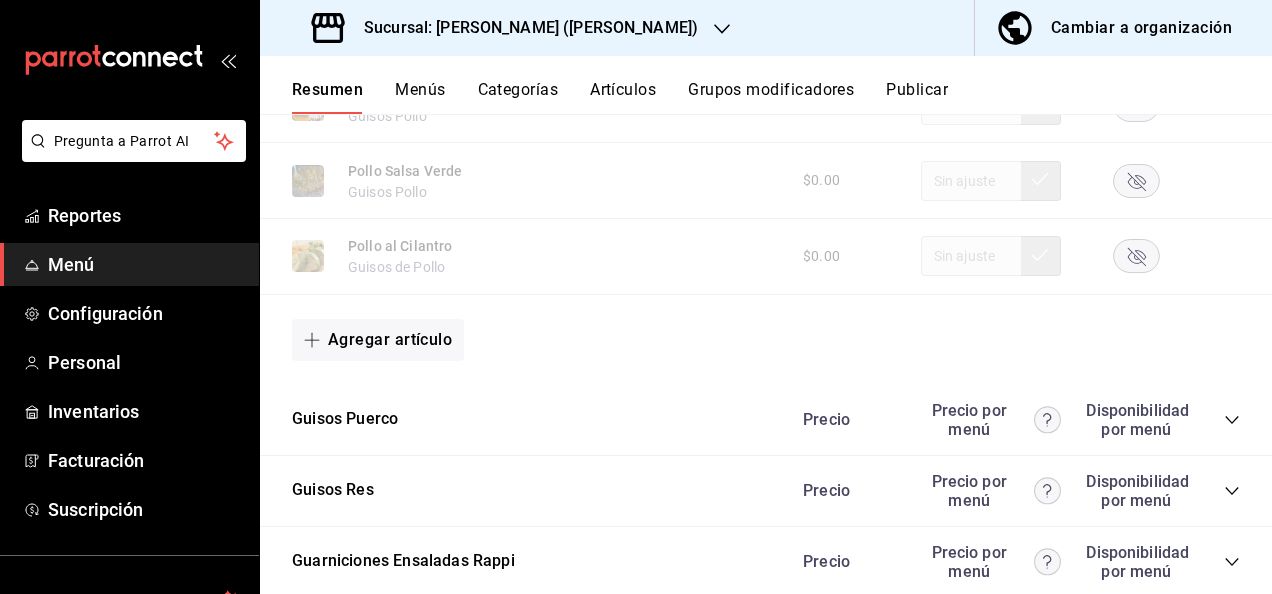 scroll, scrollTop: 1600, scrollLeft: 0, axis: vertical 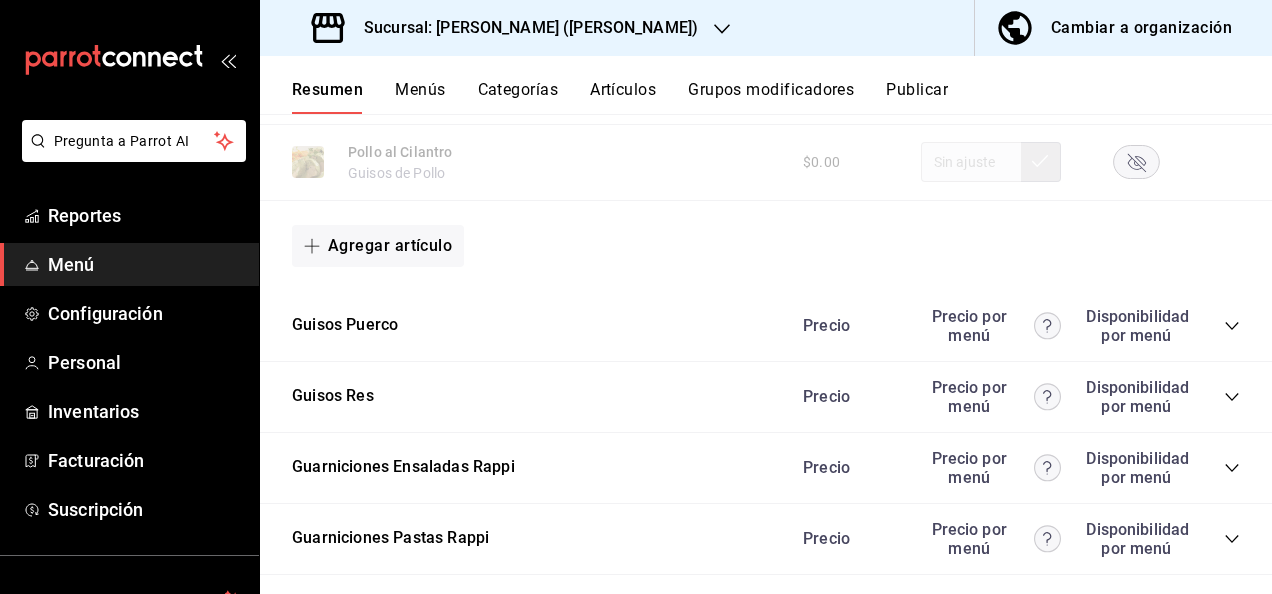 click 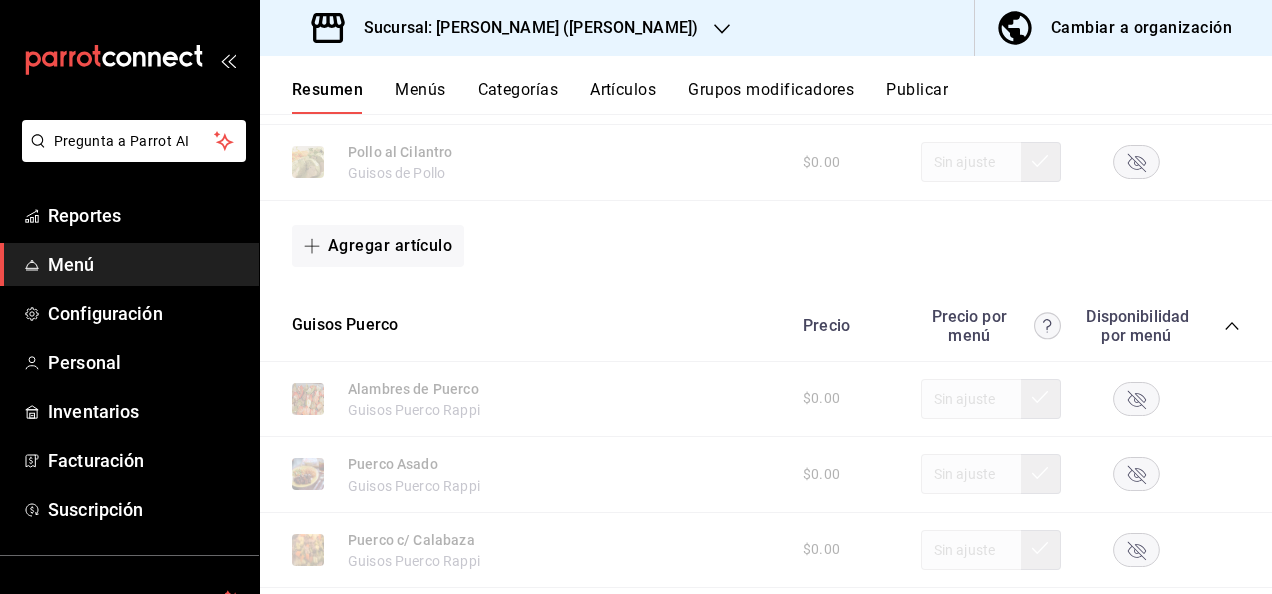 click 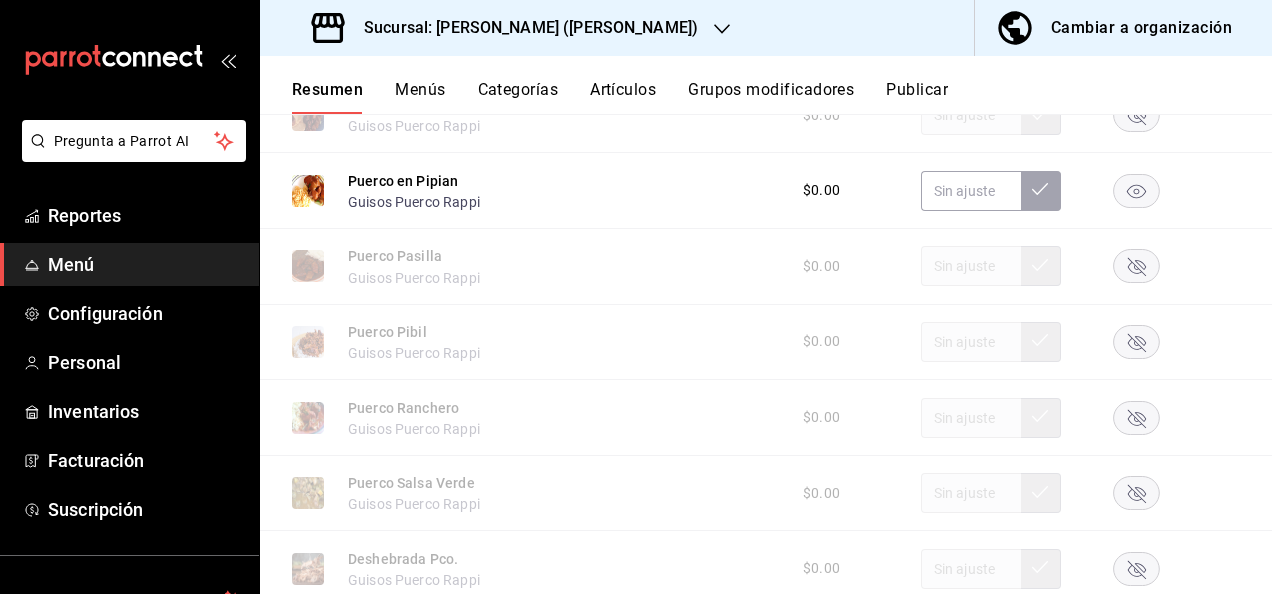 scroll, scrollTop: 2306, scrollLeft: 0, axis: vertical 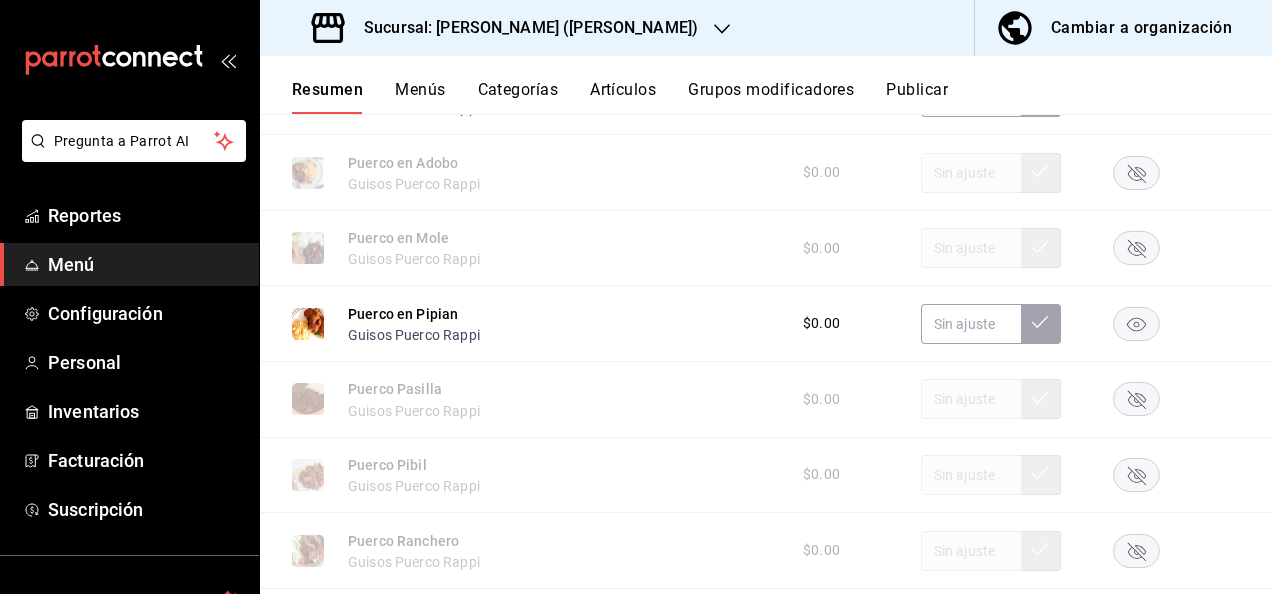 click 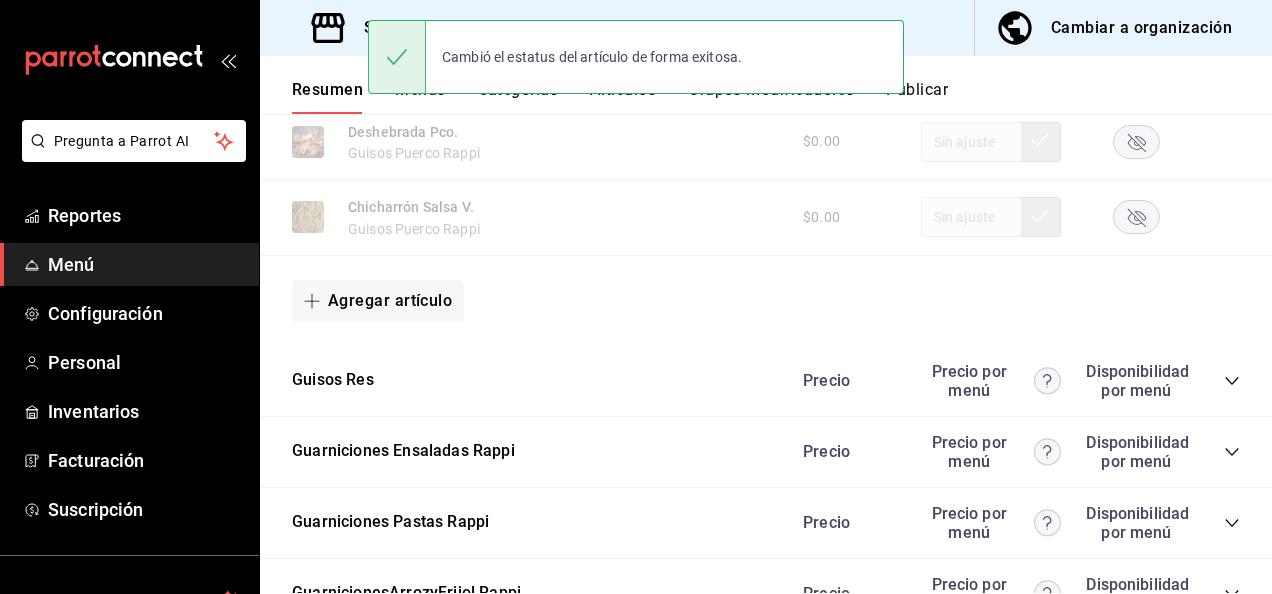 scroll, scrollTop: 2693, scrollLeft: 0, axis: vertical 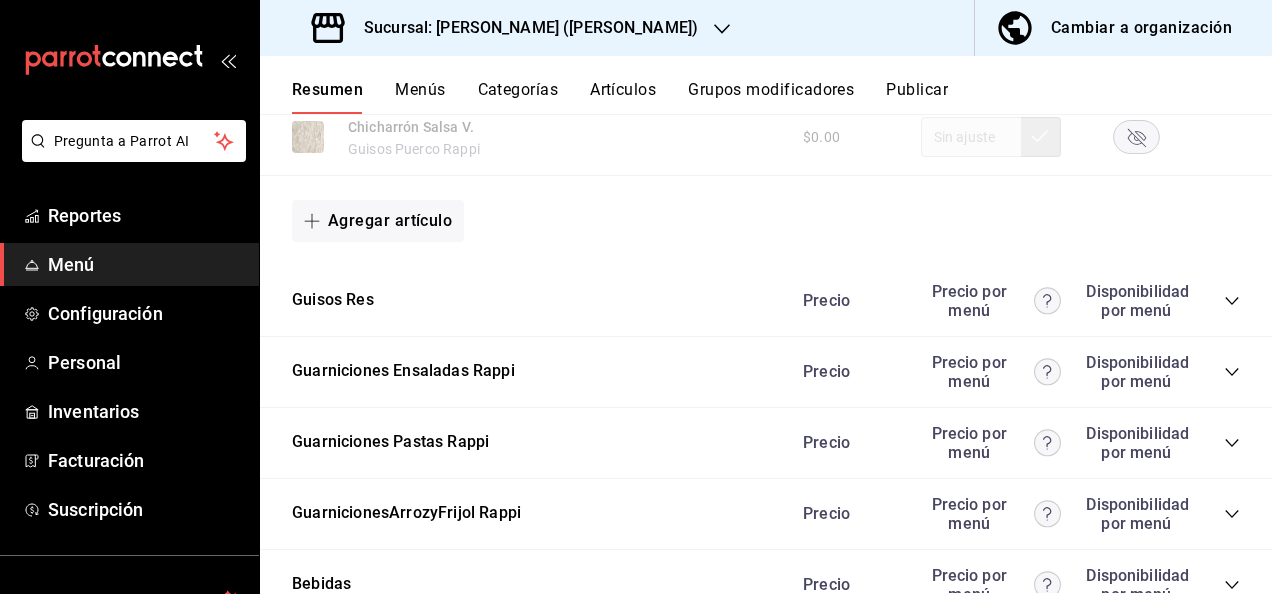 click 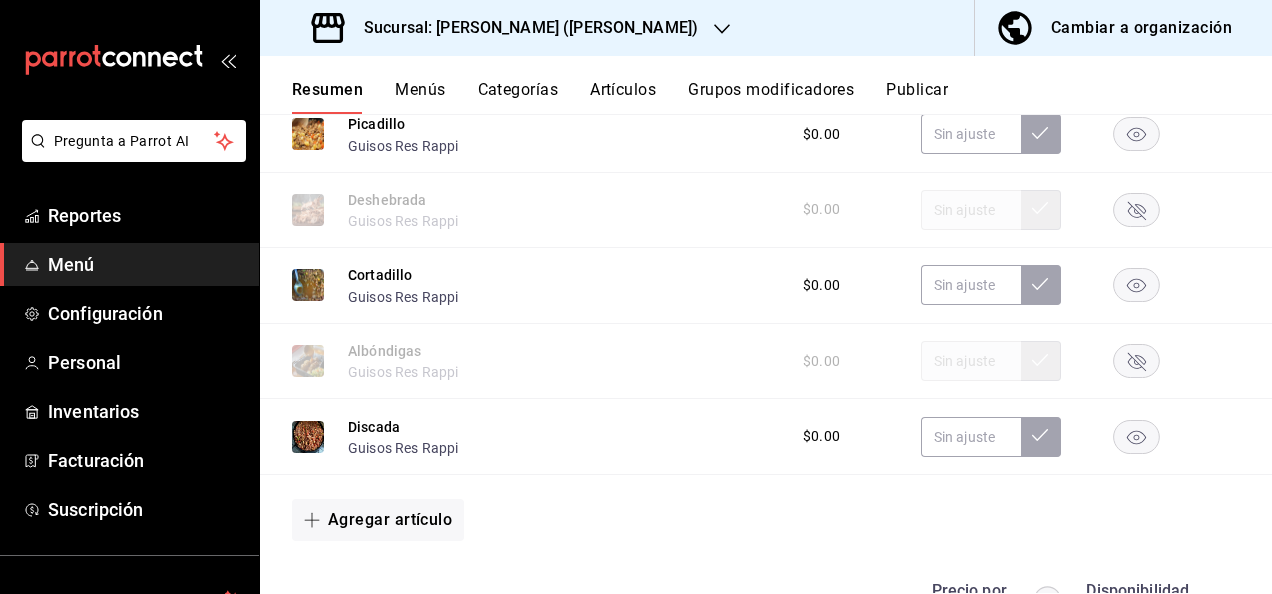scroll, scrollTop: 3666, scrollLeft: 0, axis: vertical 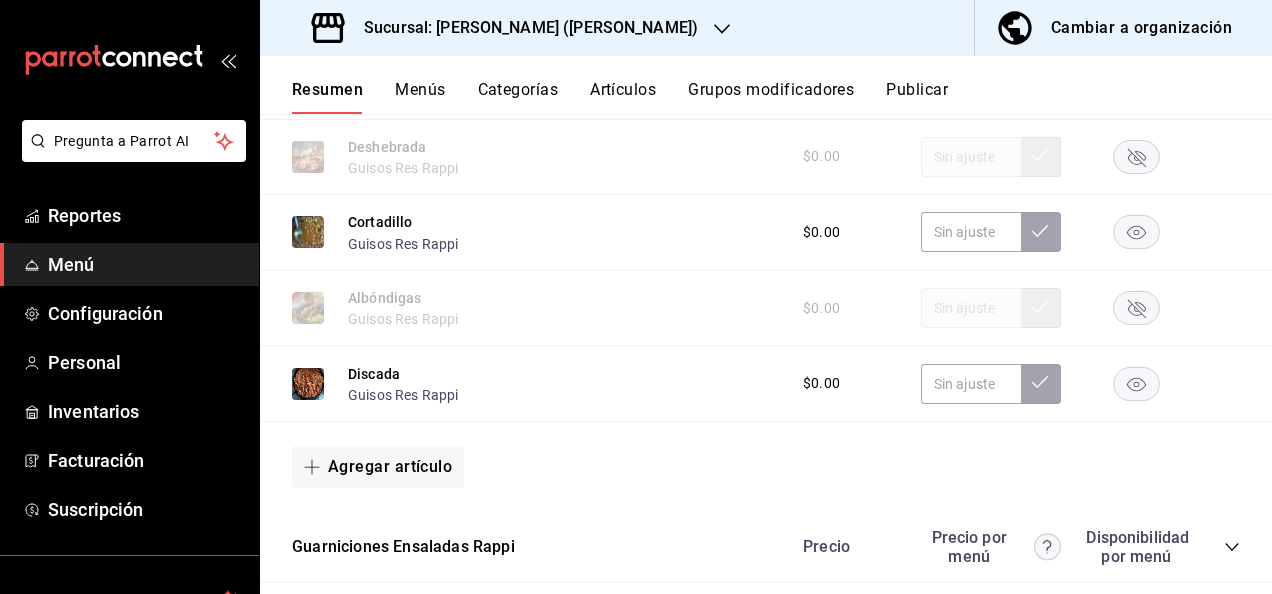 click 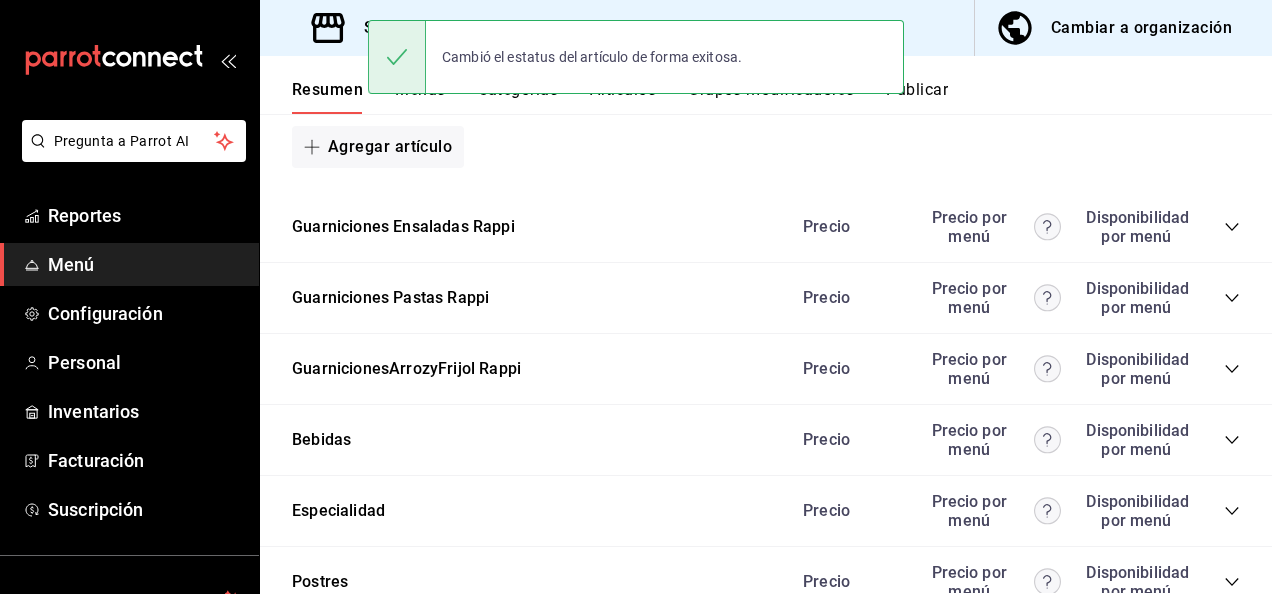 scroll, scrollTop: 4000, scrollLeft: 0, axis: vertical 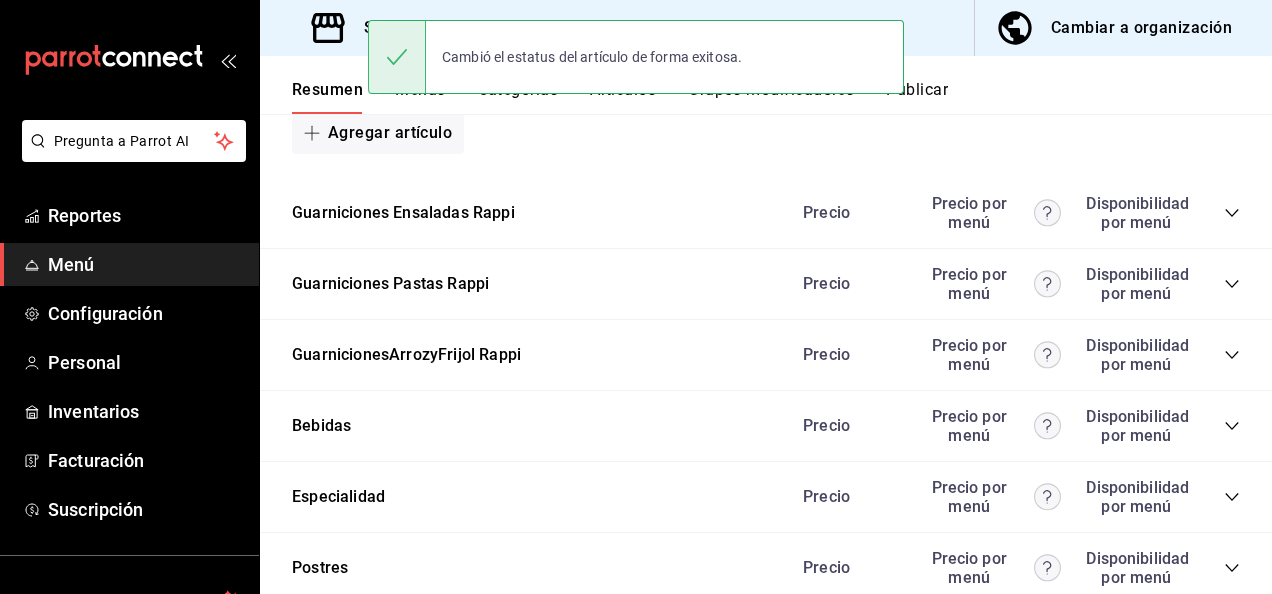 click 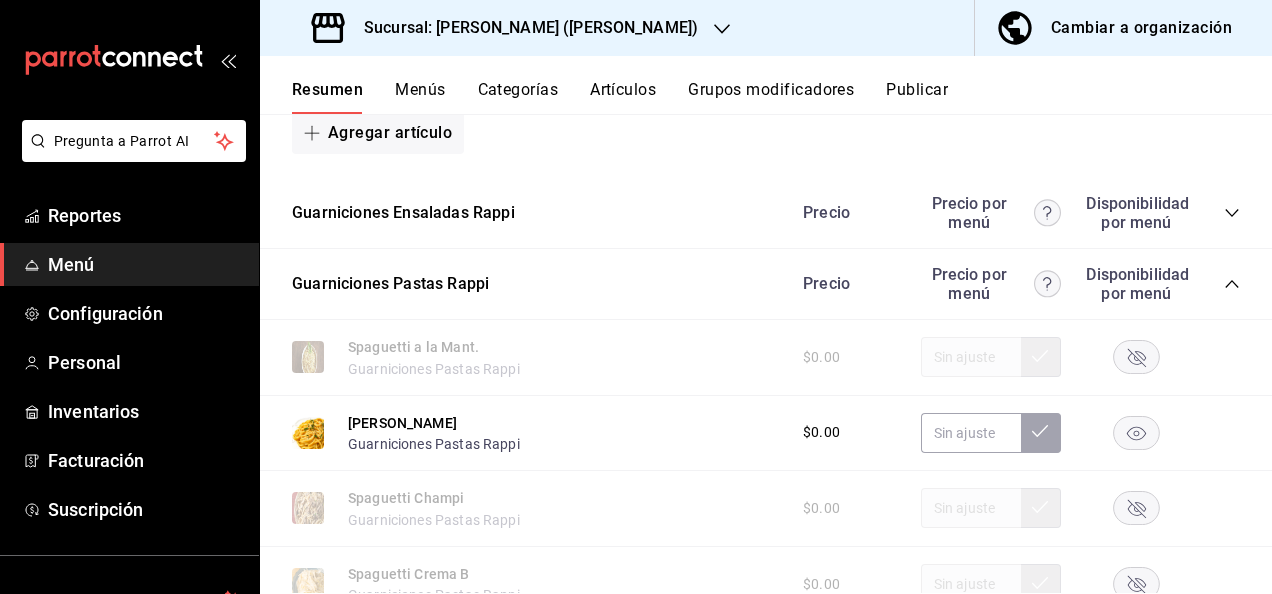 click 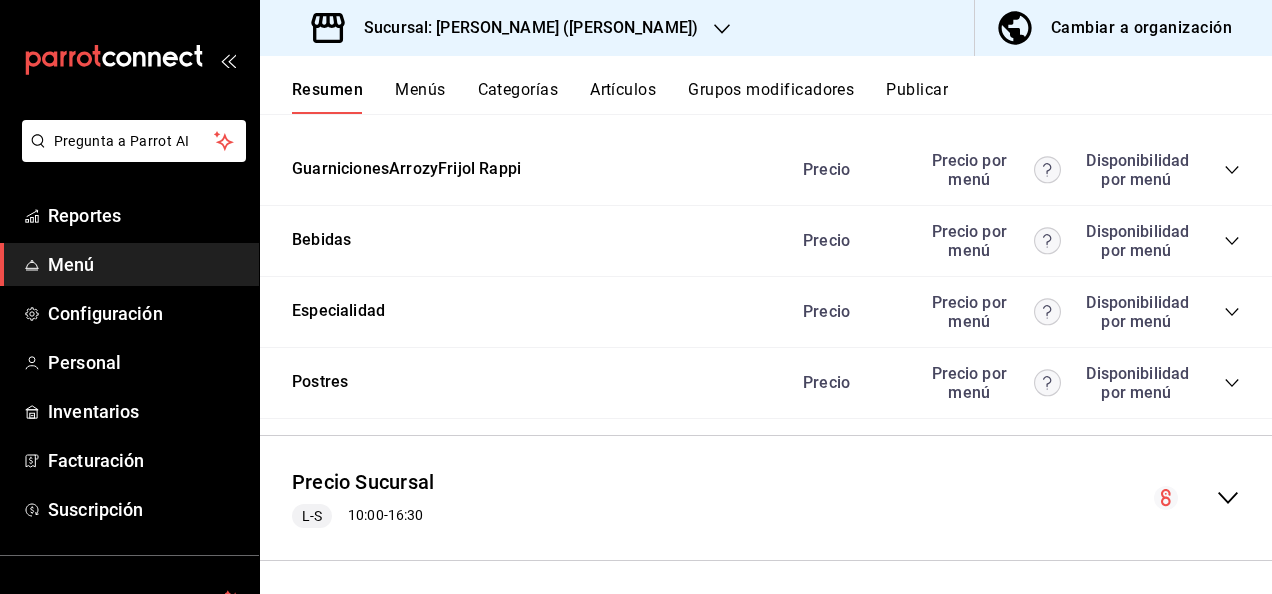 scroll, scrollTop: 4906, scrollLeft: 0, axis: vertical 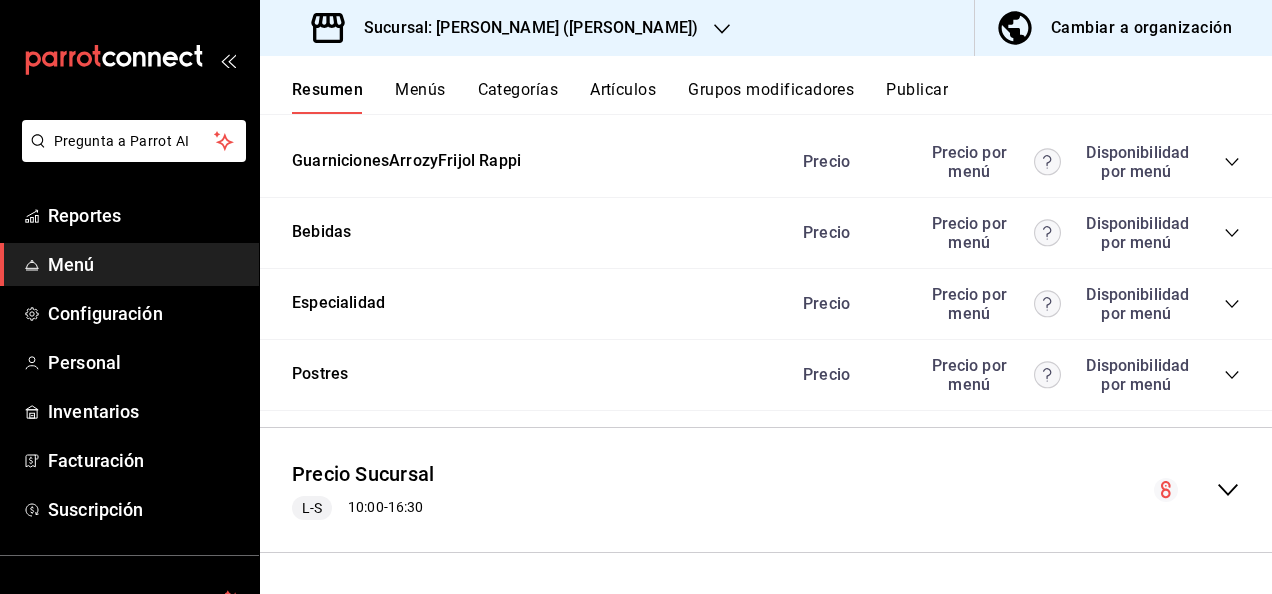click 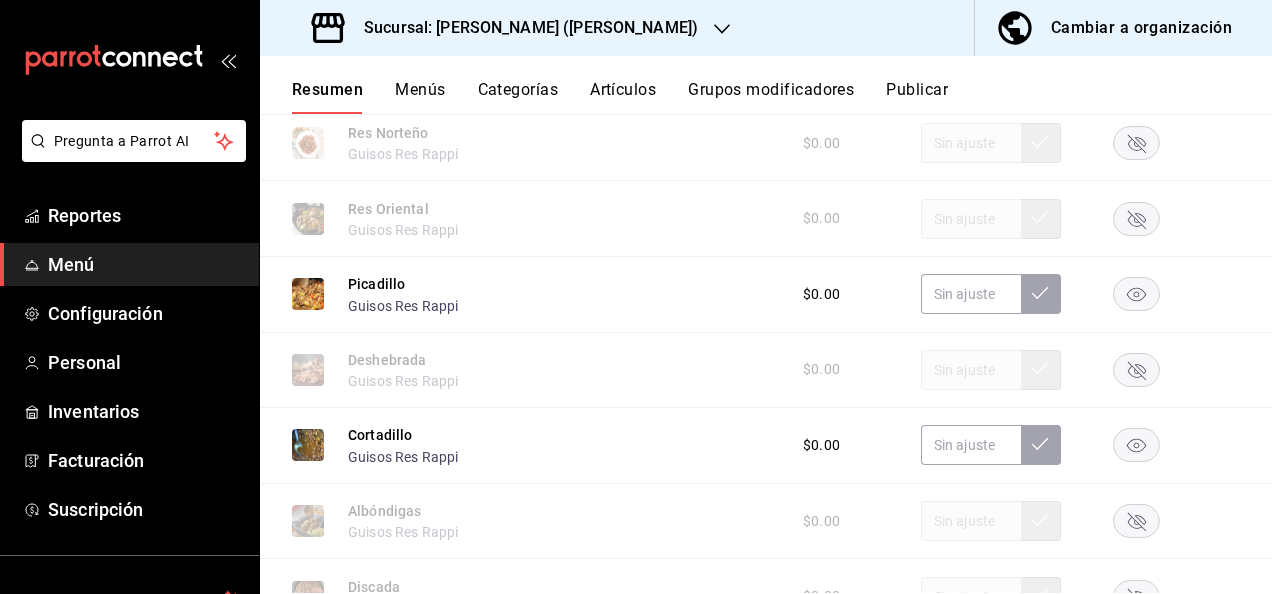scroll, scrollTop: 3360, scrollLeft: 0, axis: vertical 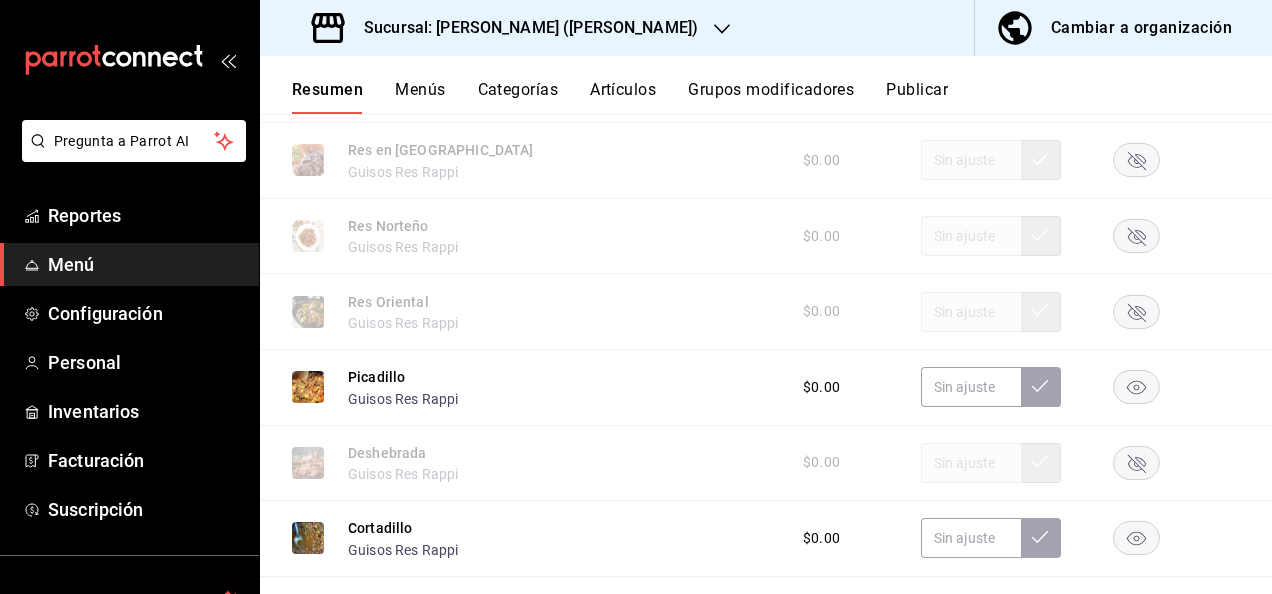 click on "Sucursal: Ceballos (Terranova)" at bounding box center (507, 28) 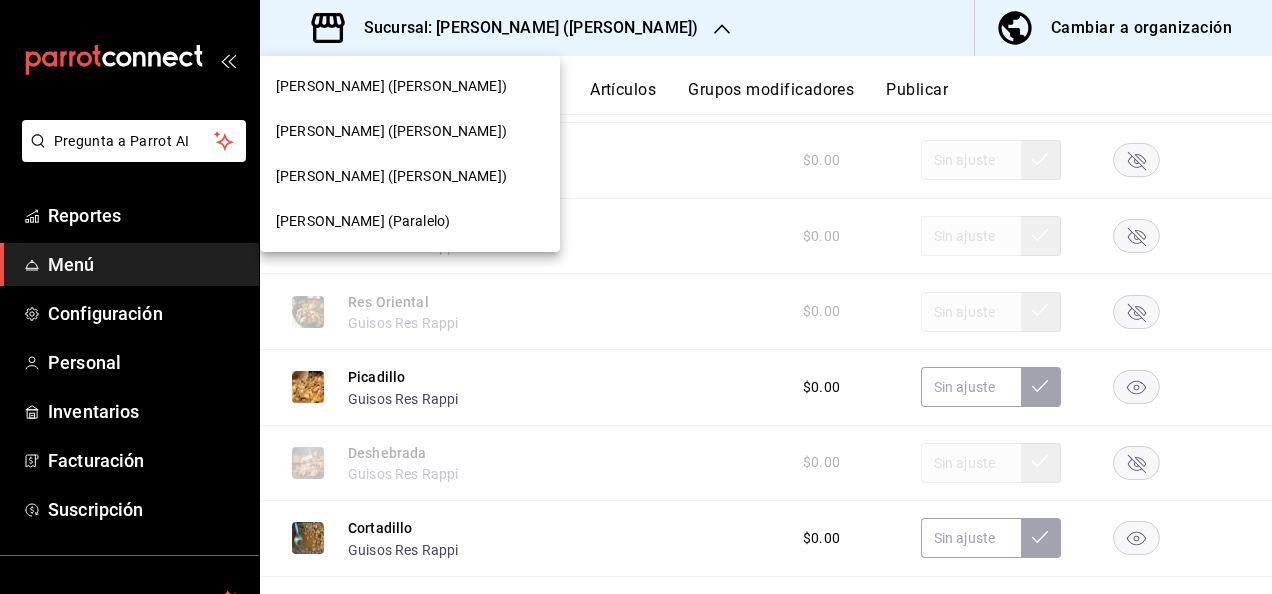 click on "Ceballos (Vasconcelos)" at bounding box center [391, 176] 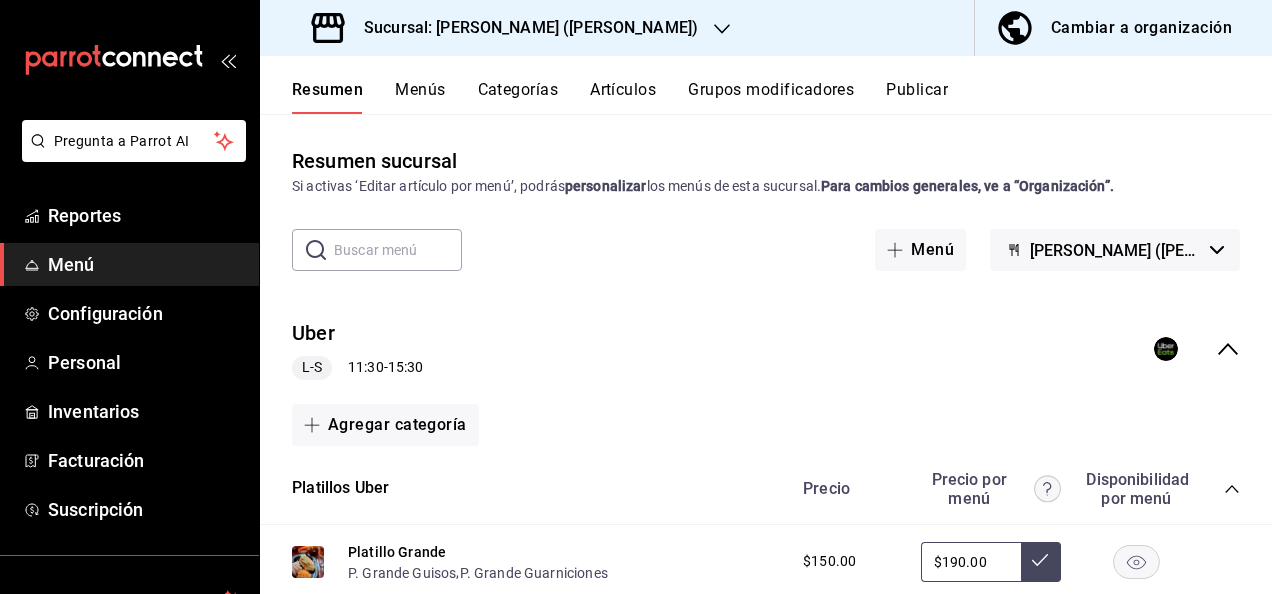 click 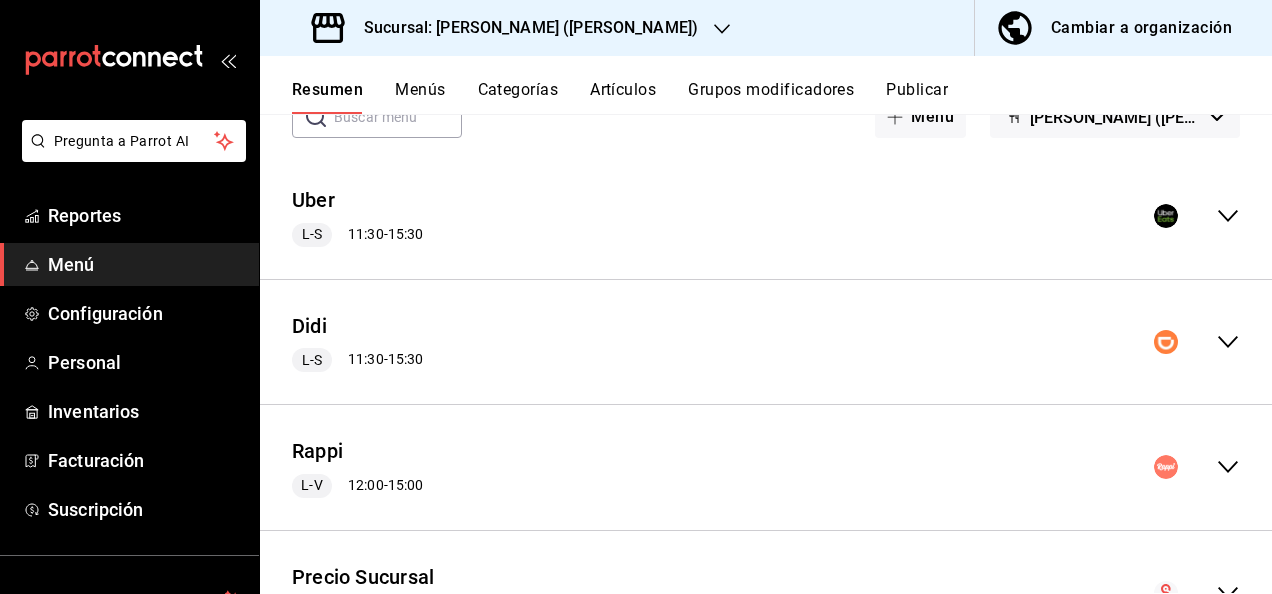 scroll, scrollTop: 160, scrollLeft: 0, axis: vertical 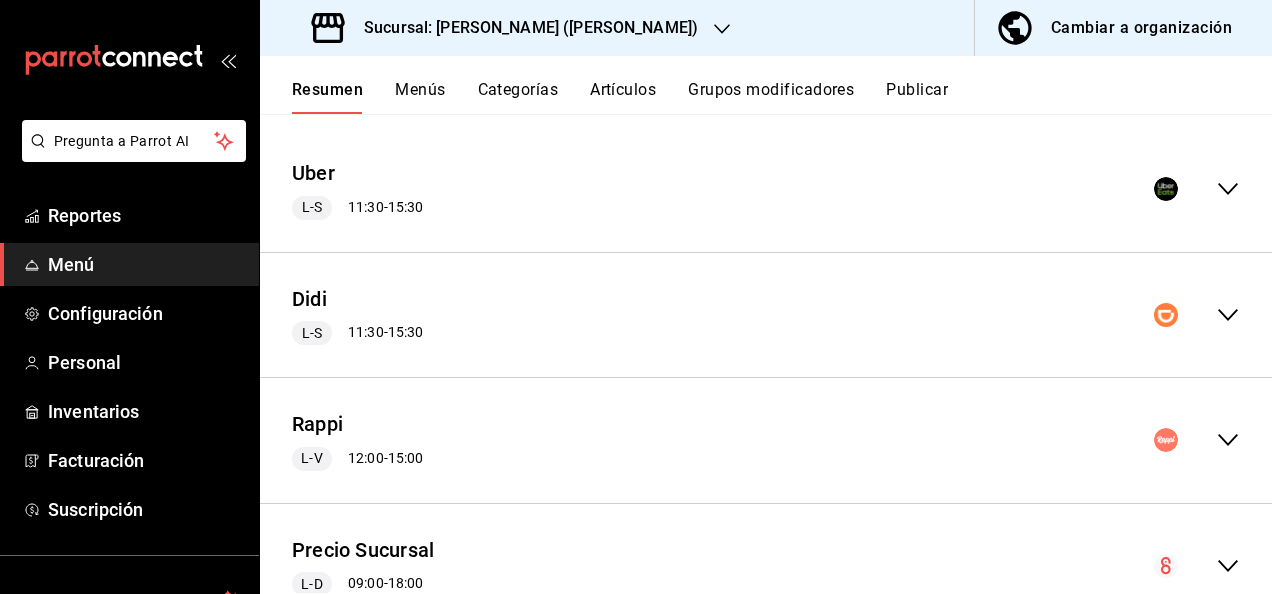 click 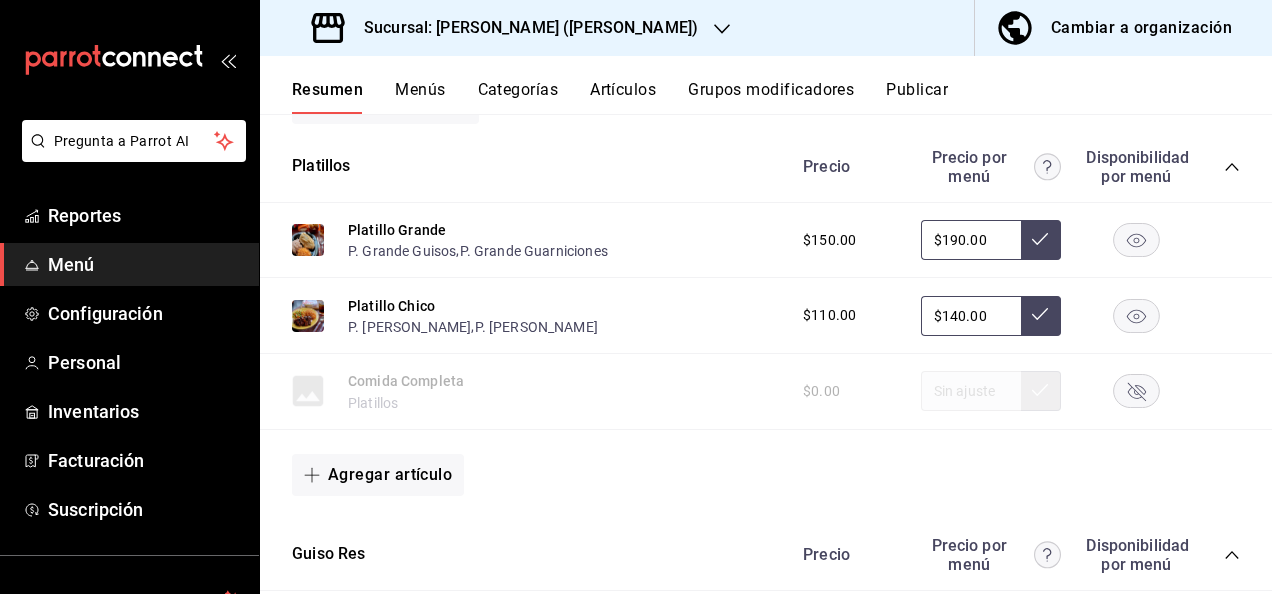 scroll, scrollTop: 600, scrollLeft: 0, axis: vertical 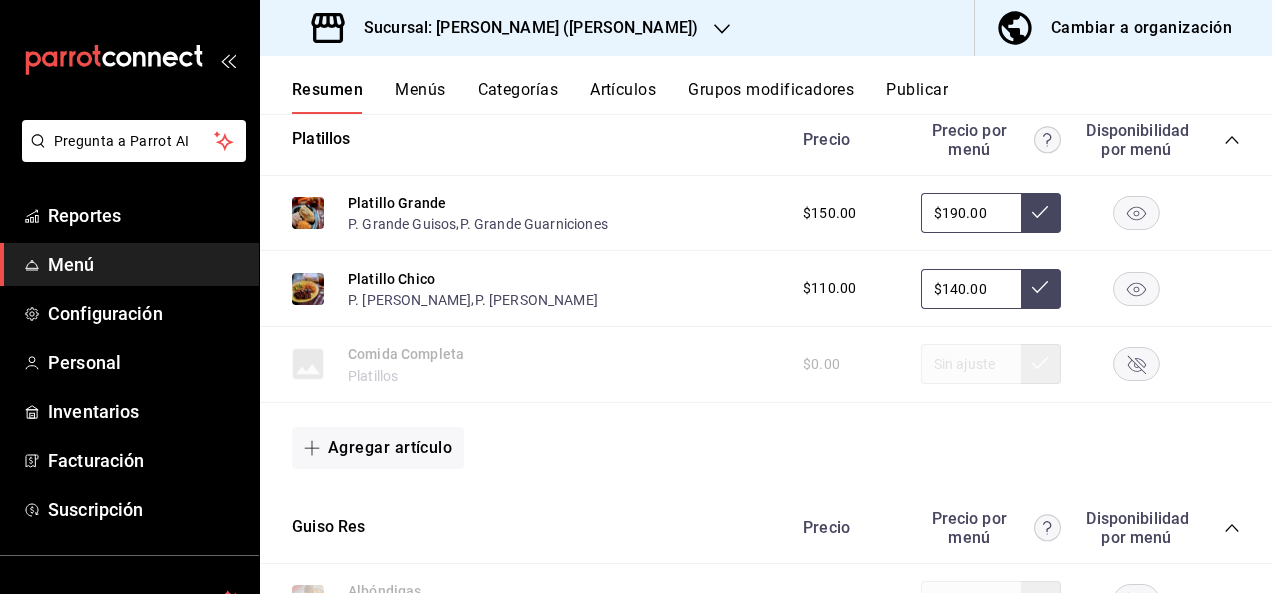 click 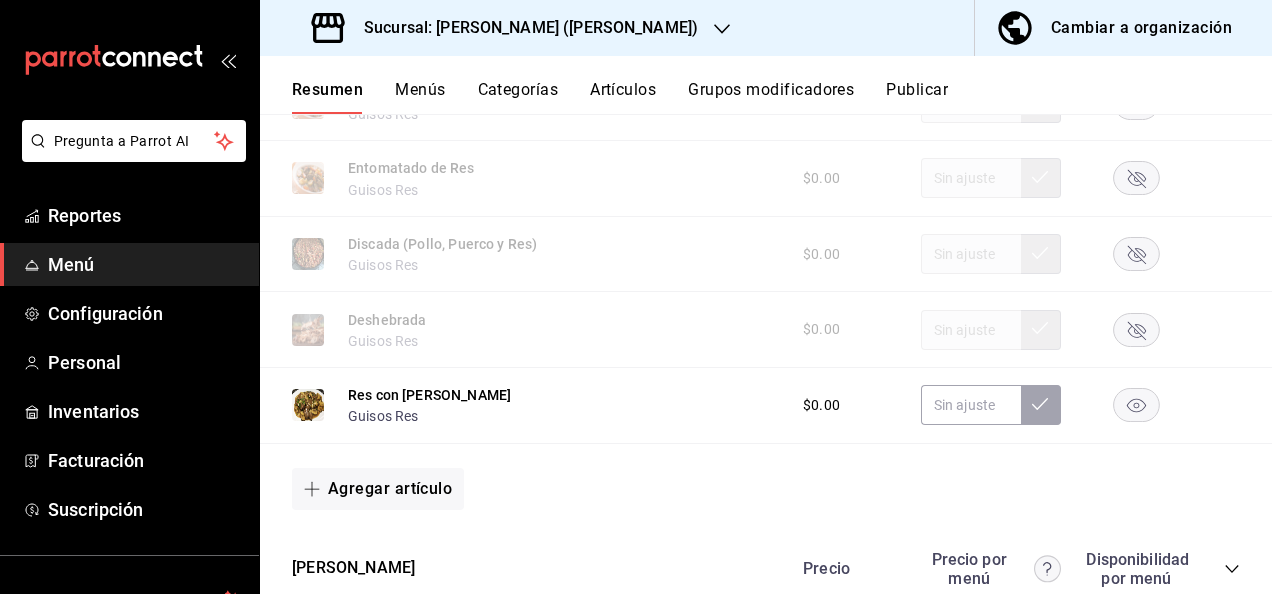scroll, scrollTop: 1440, scrollLeft: 0, axis: vertical 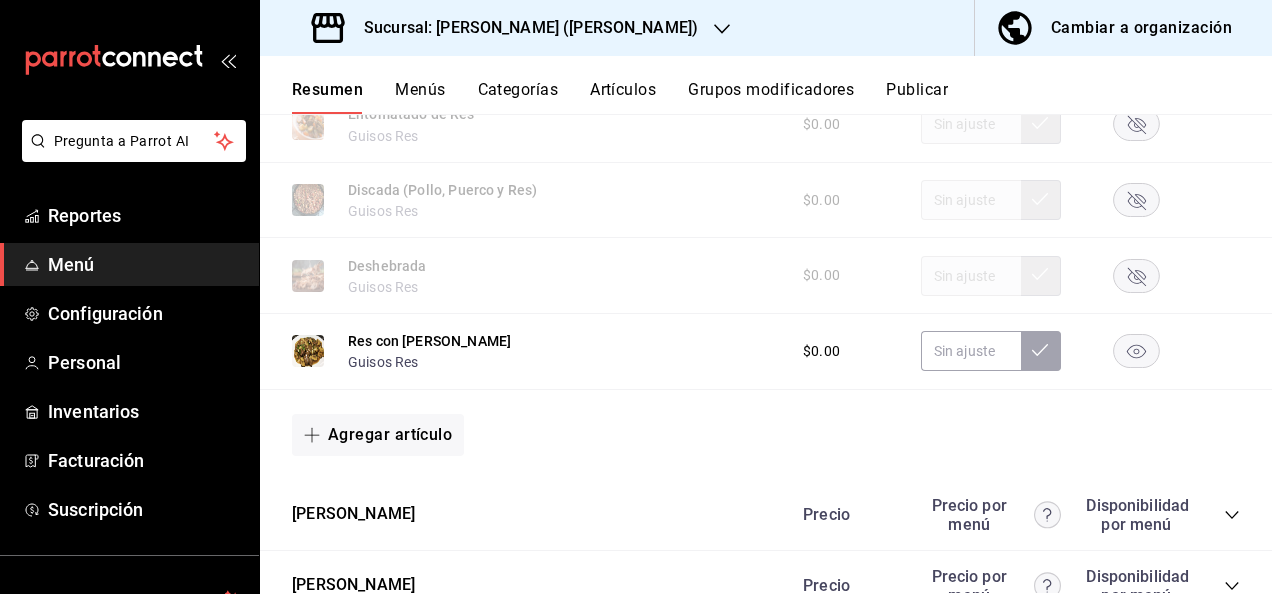 click 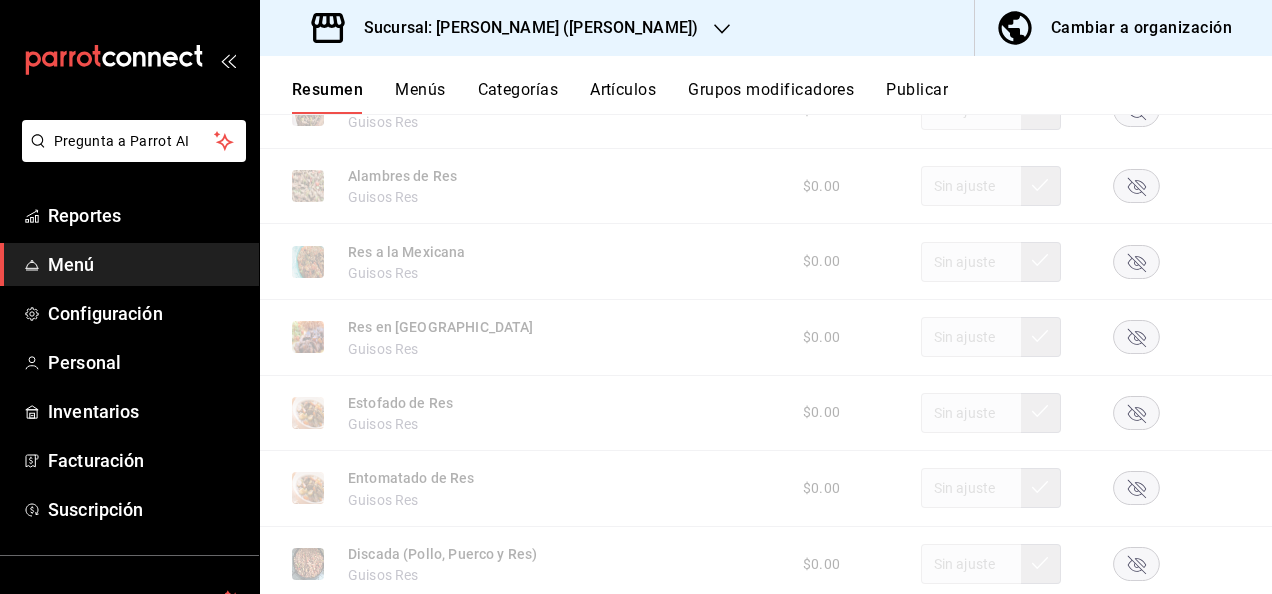 scroll, scrollTop: 1053, scrollLeft: 0, axis: vertical 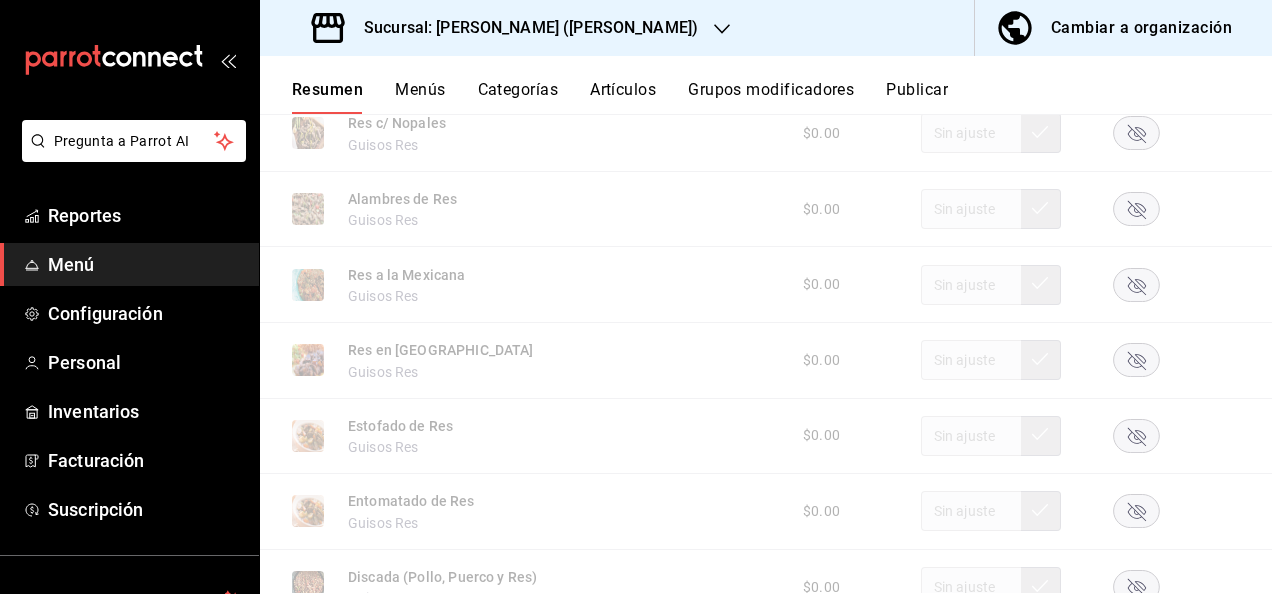 click 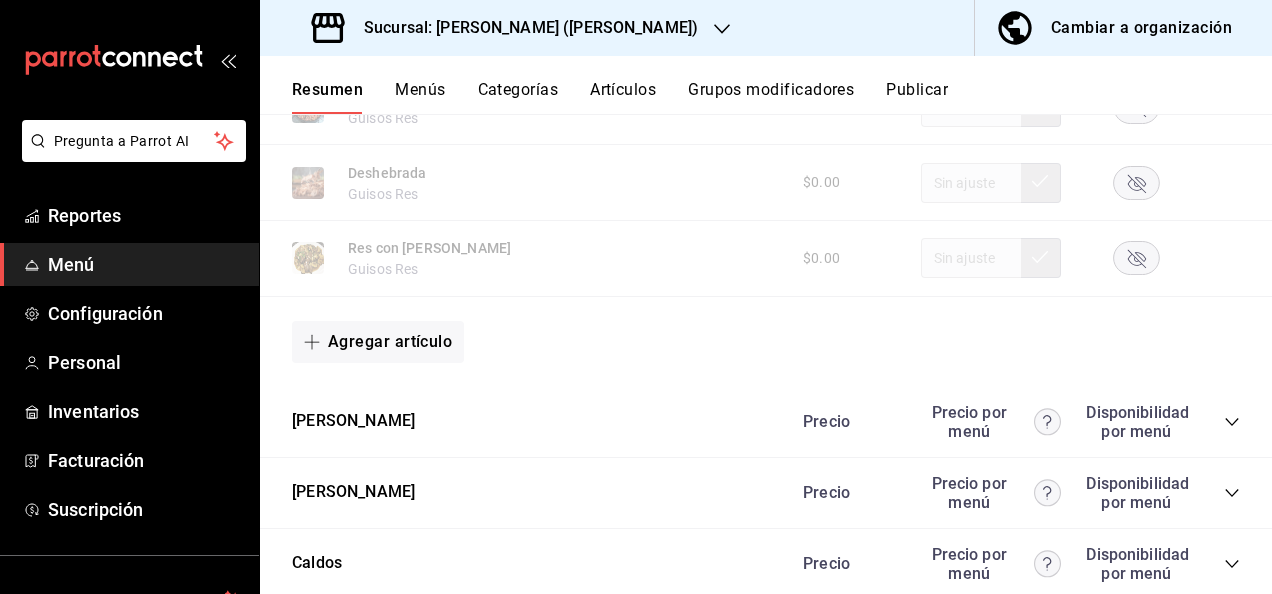 scroll, scrollTop: 1573, scrollLeft: 0, axis: vertical 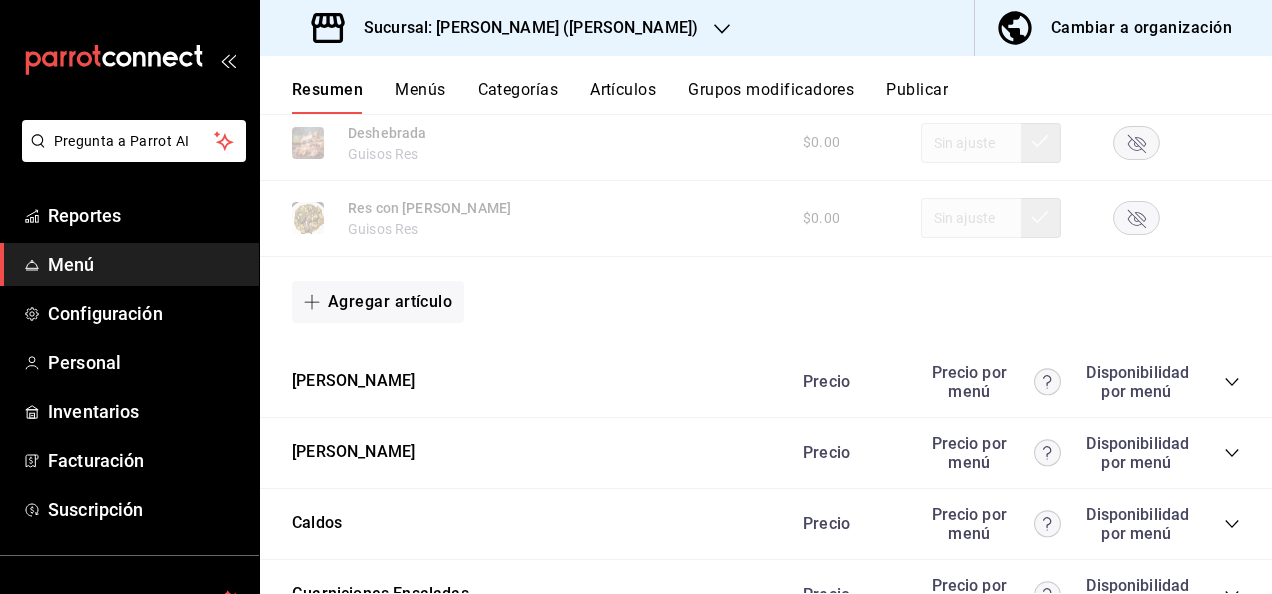 click 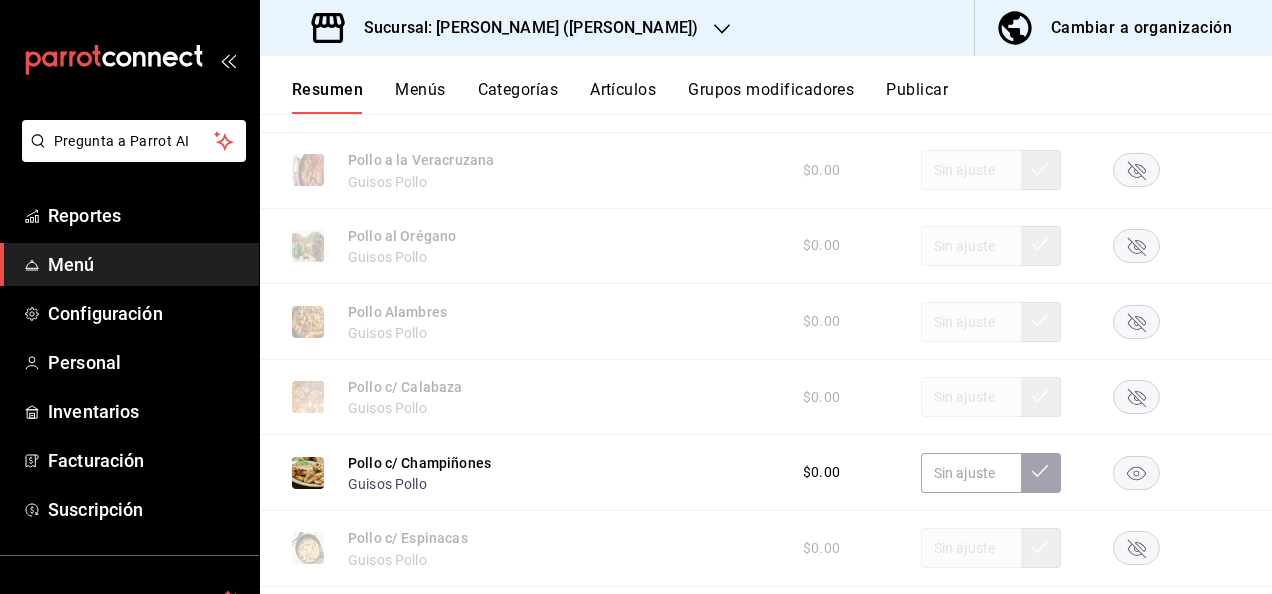 scroll, scrollTop: 1973, scrollLeft: 0, axis: vertical 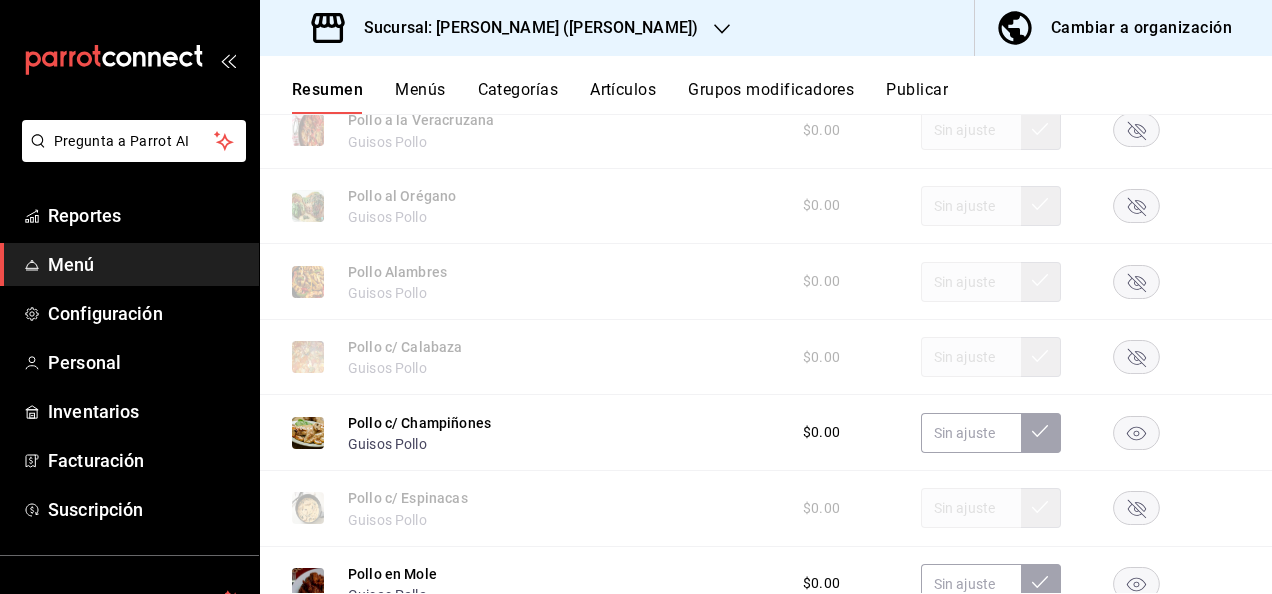 click on "Resumen Menús Categorías Artículos Grupos modificadores Publicar" at bounding box center [766, 85] 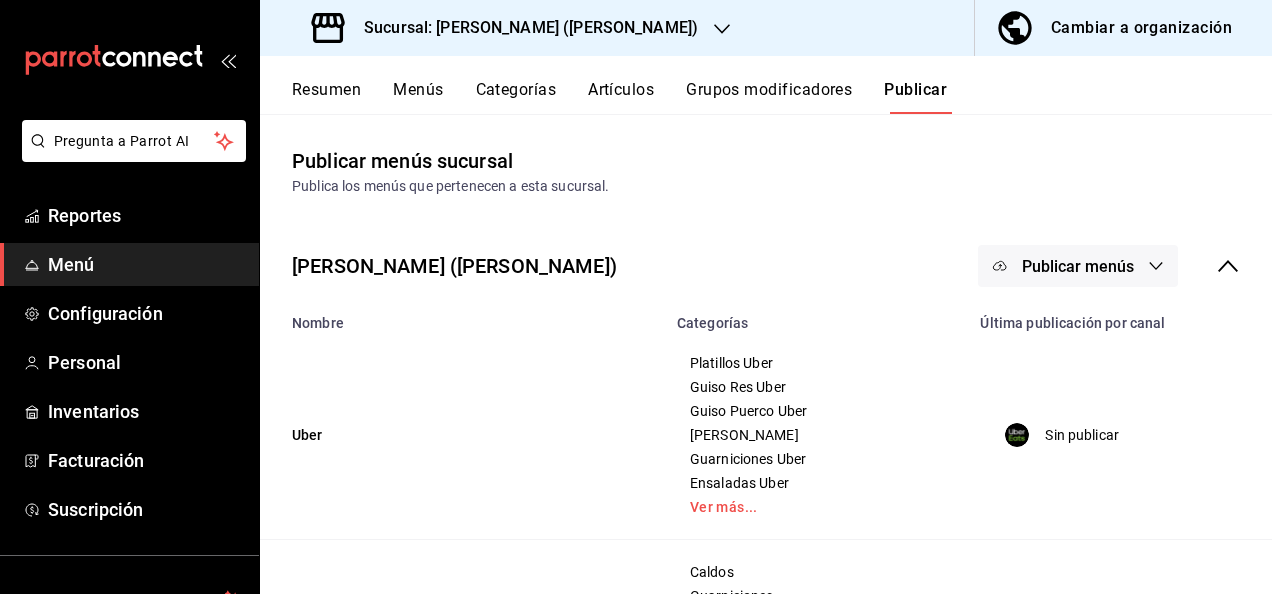 click on "Publicar menús" at bounding box center [1078, 266] 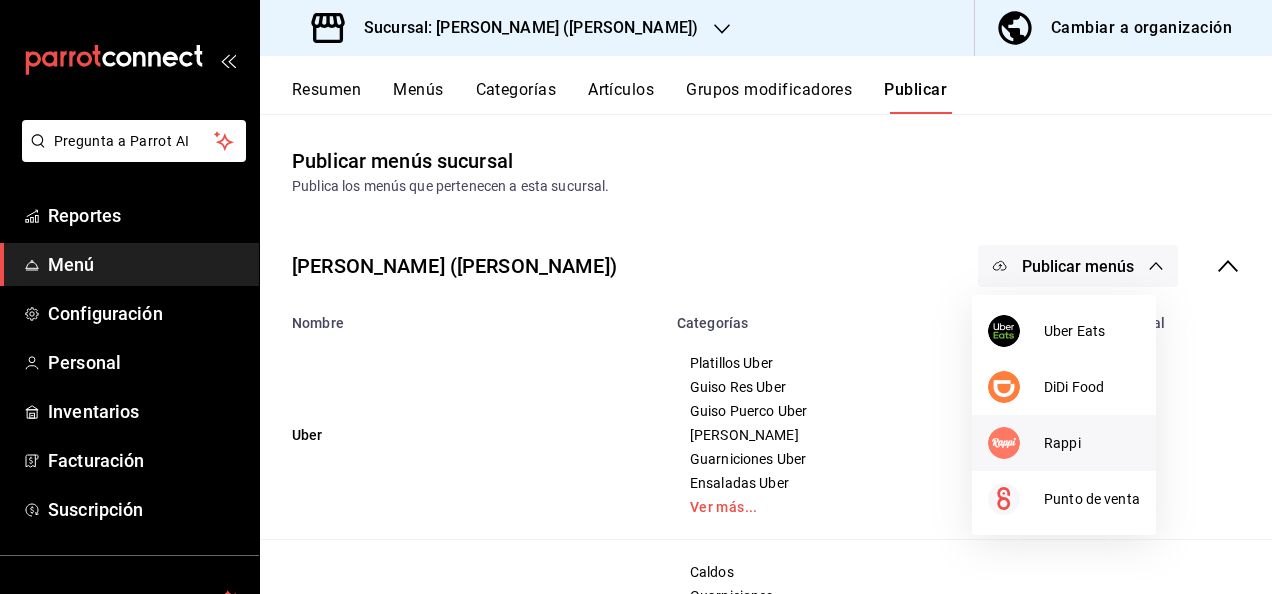 click on "Rappi" at bounding box center [1064, 443] 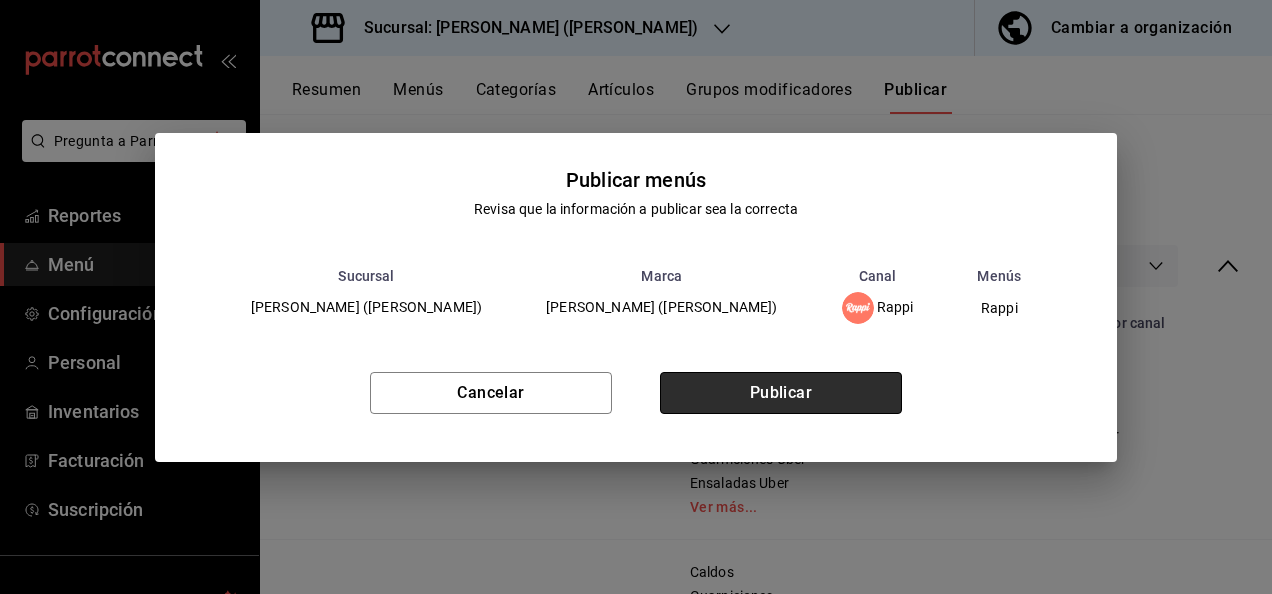 click on "Publicar" at bounding box center (781, 393) 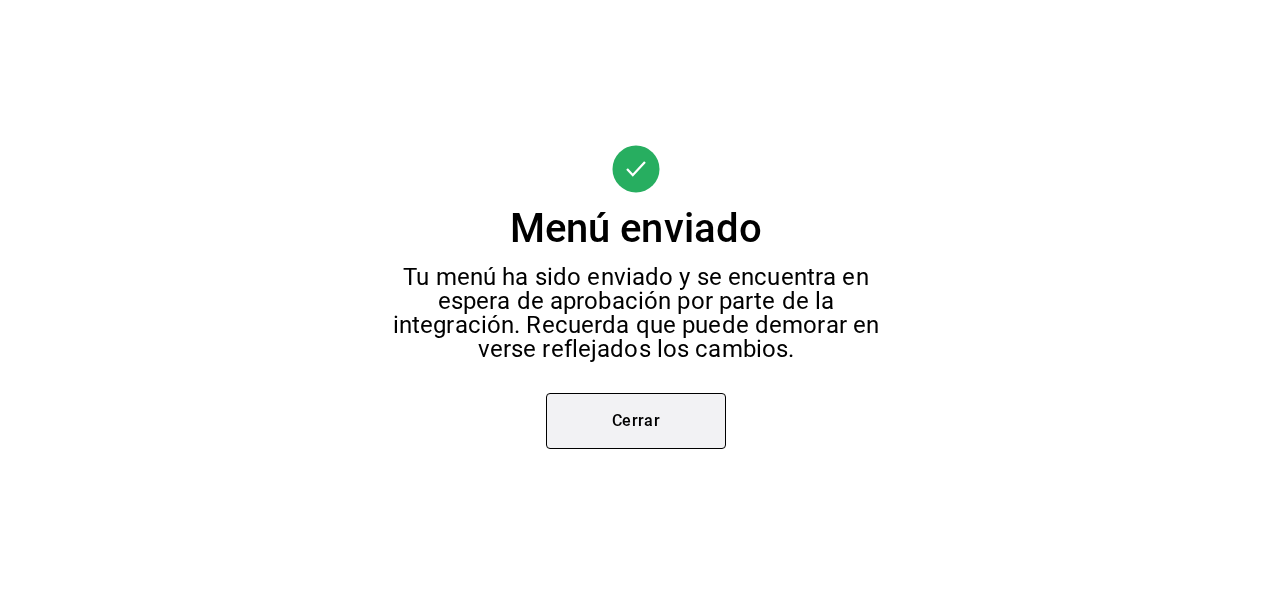click on "Cerrar" at bounding box center (636, 421) 